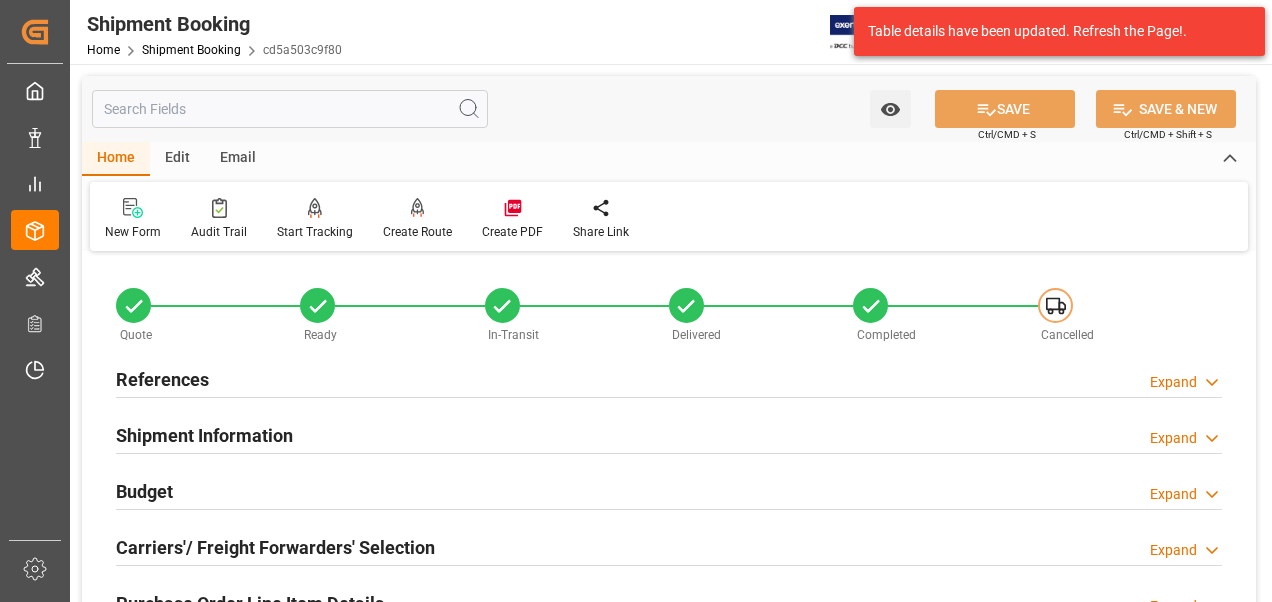 scroll, scrollTop: 0, scrollLeft: 0, axis: both 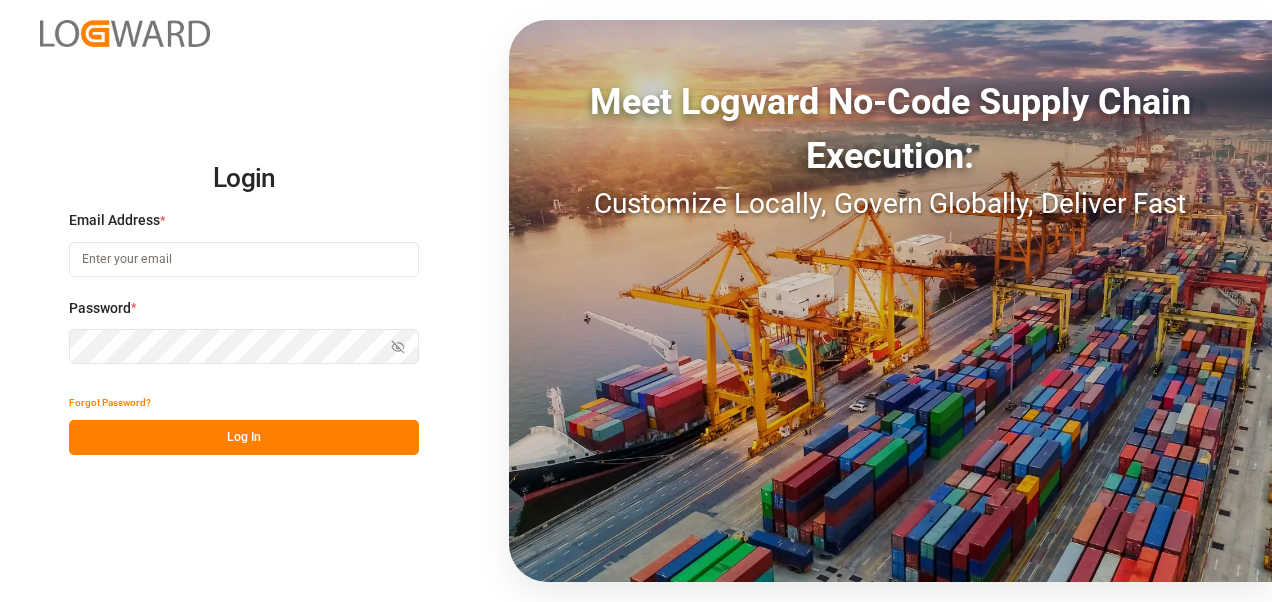 click at bounding box center [244, 259] 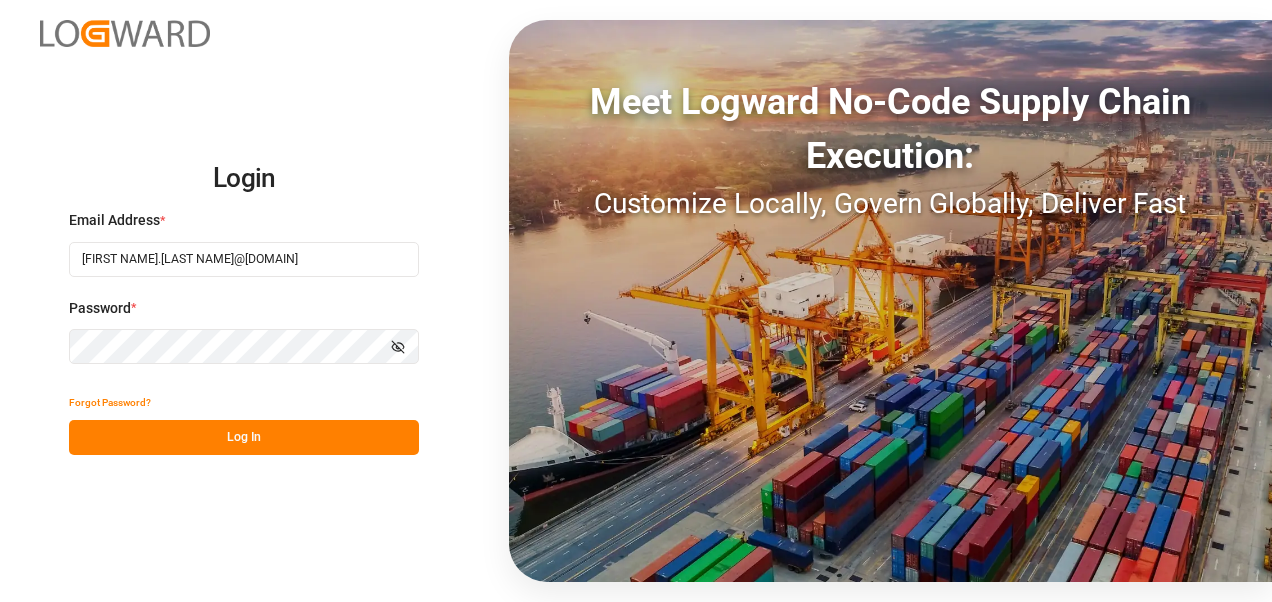 click 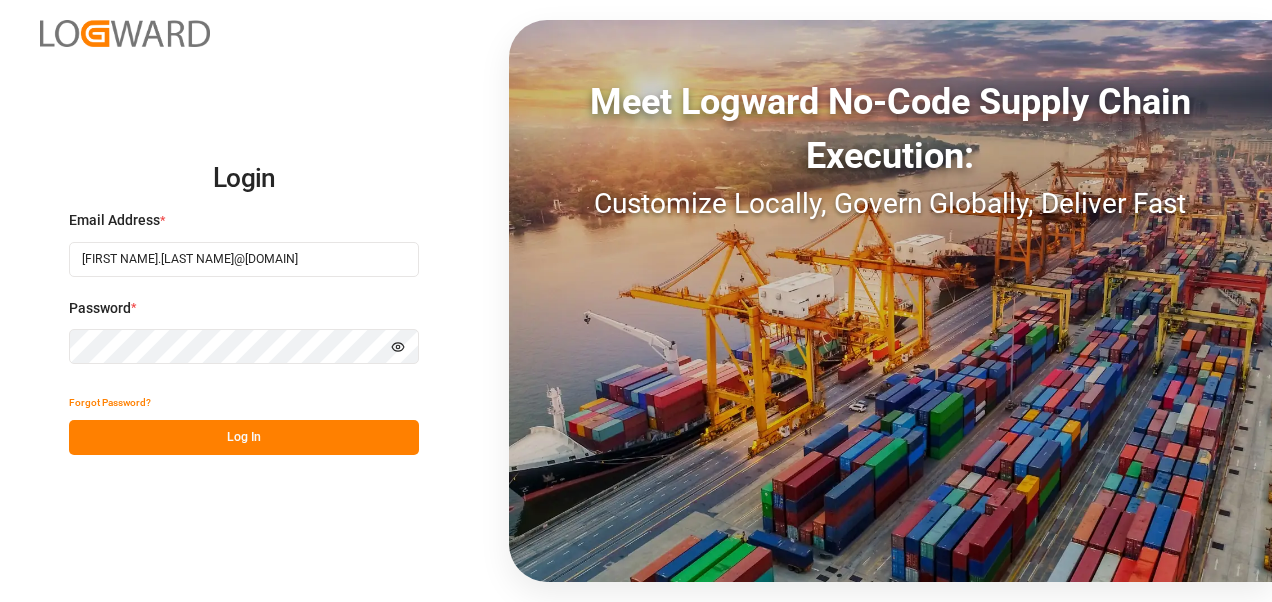 click 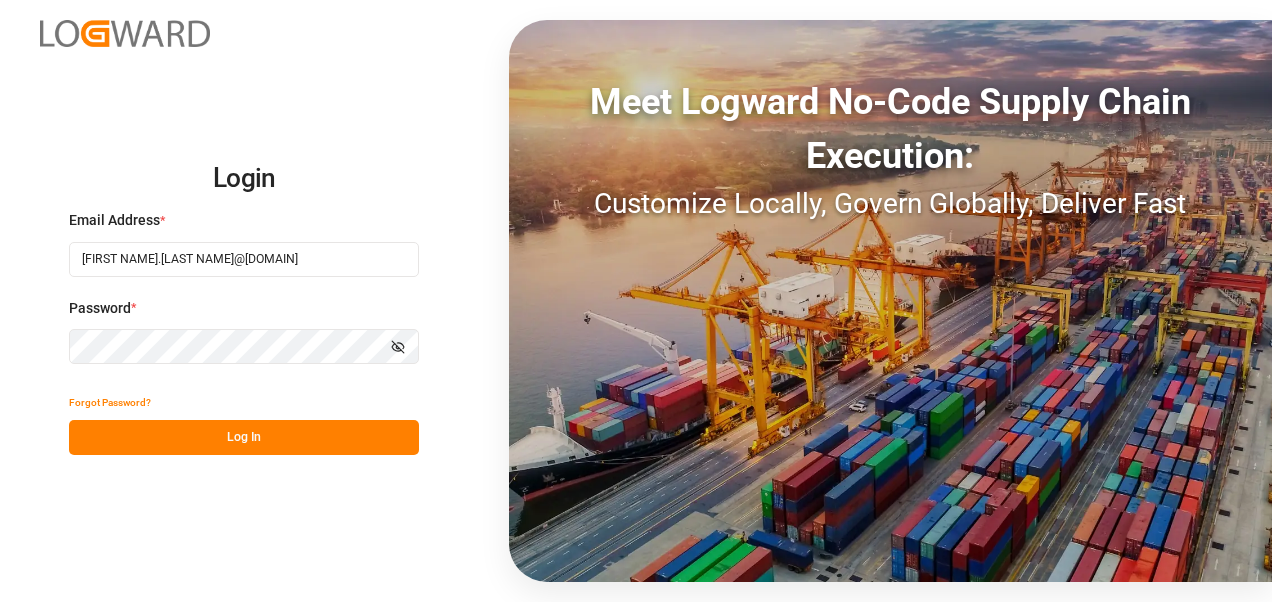 click on "Log In" at bounding box center [244, 437] 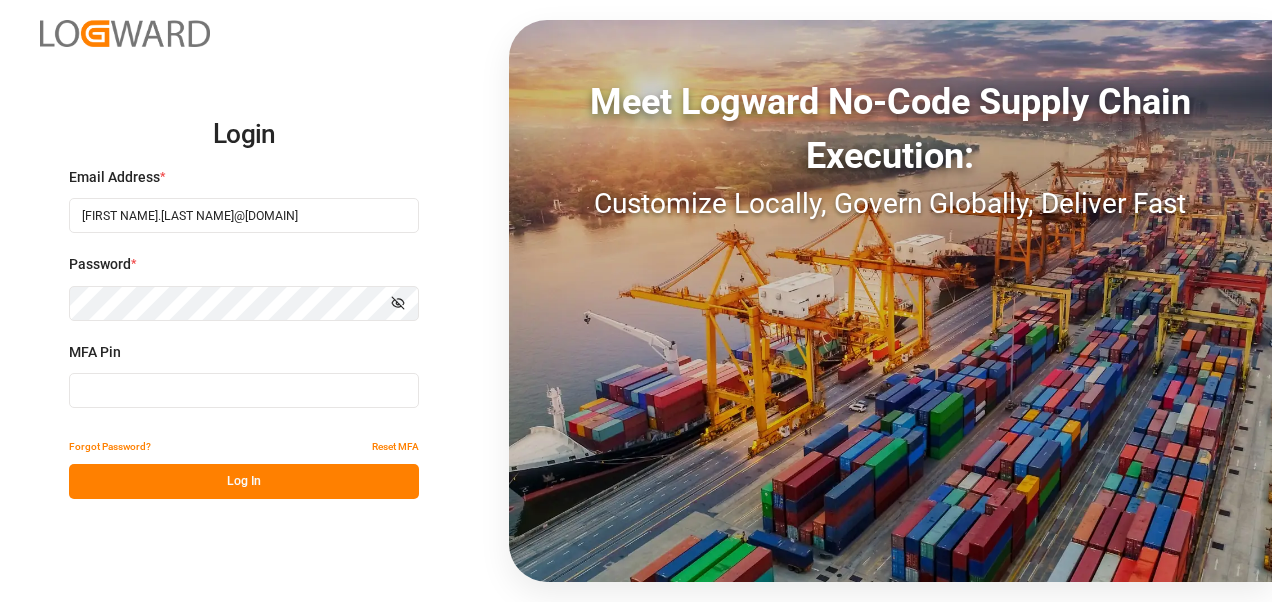 click at bounding box center [244, 390] 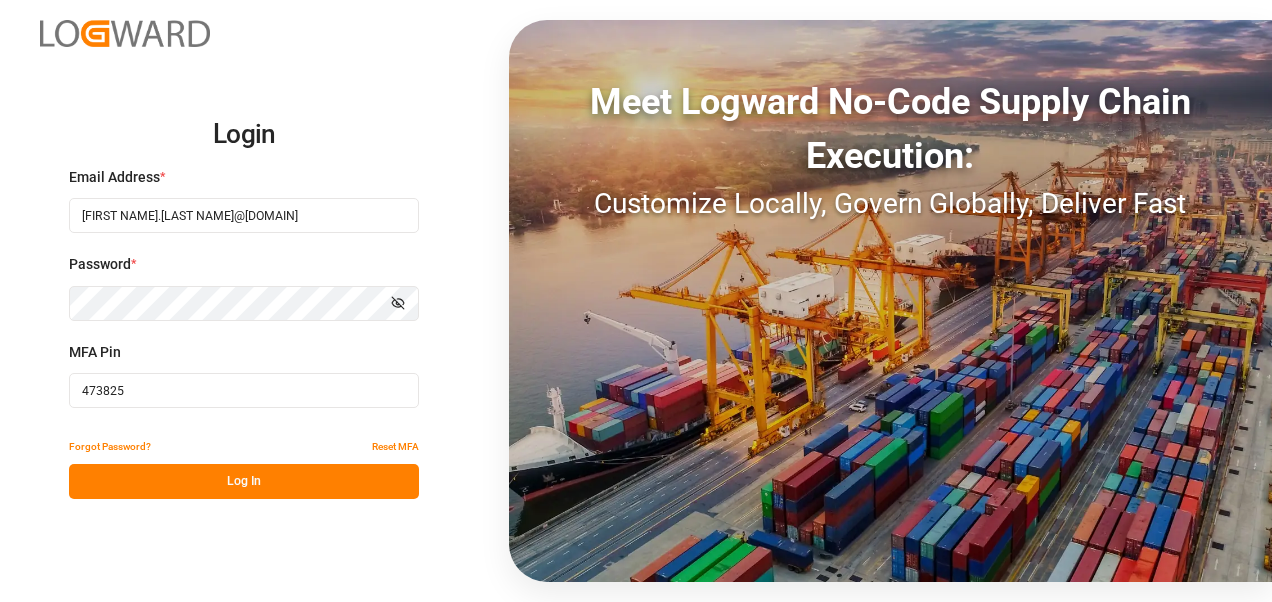 type on "473825" 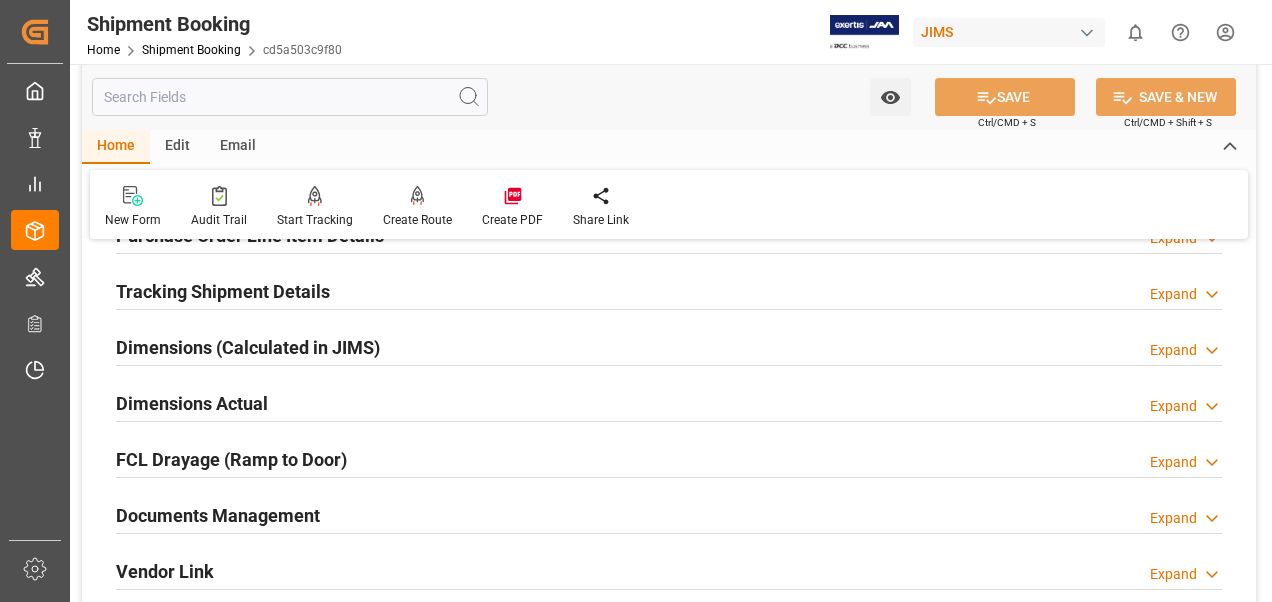 scroll, scrollTop: 400, scrollLeft: 0, axis: vertical 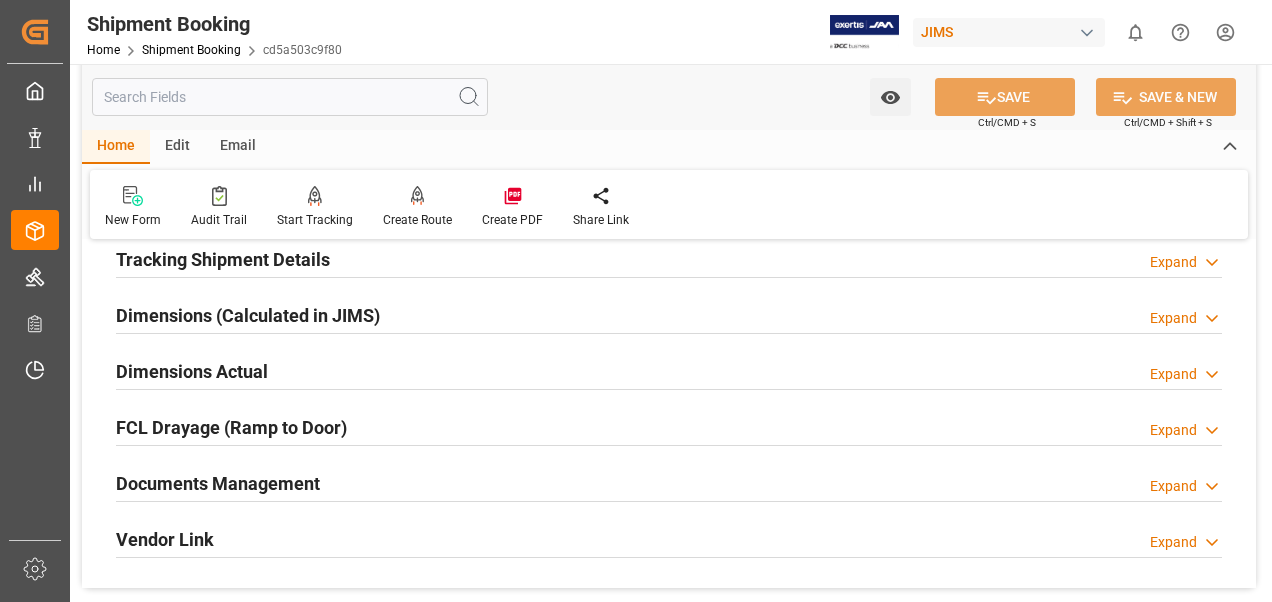 click on "Documents Management" at bounding box center (218, 483) 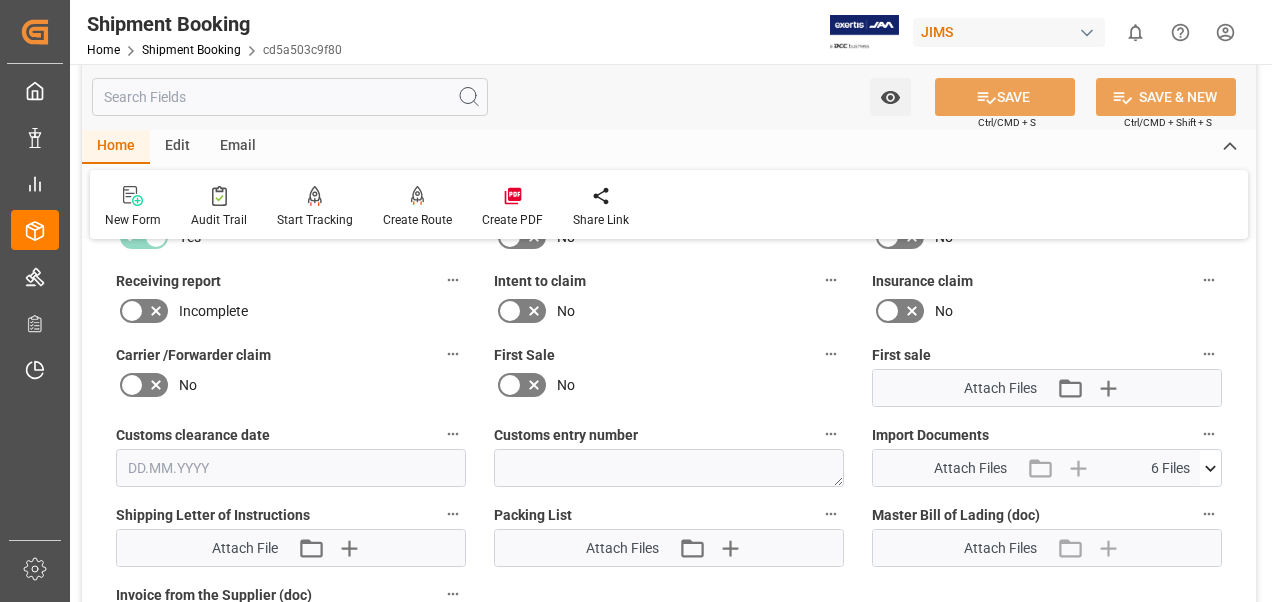 scroll, scrollTop: 900, scrollLeft: 0, axis: vertical 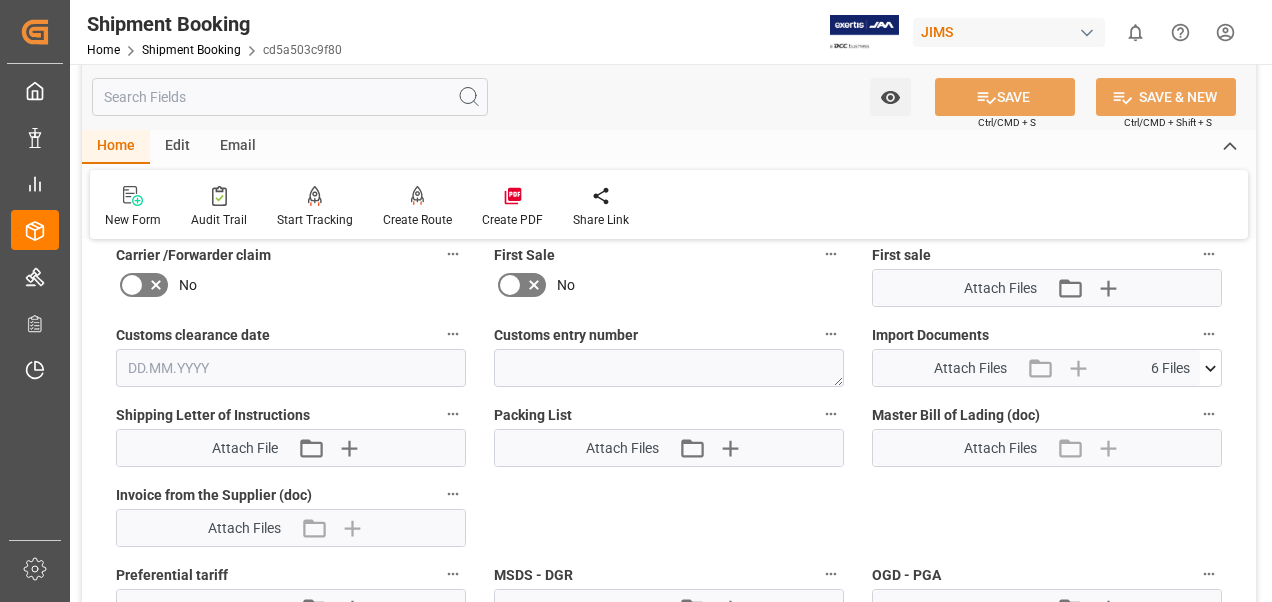 click 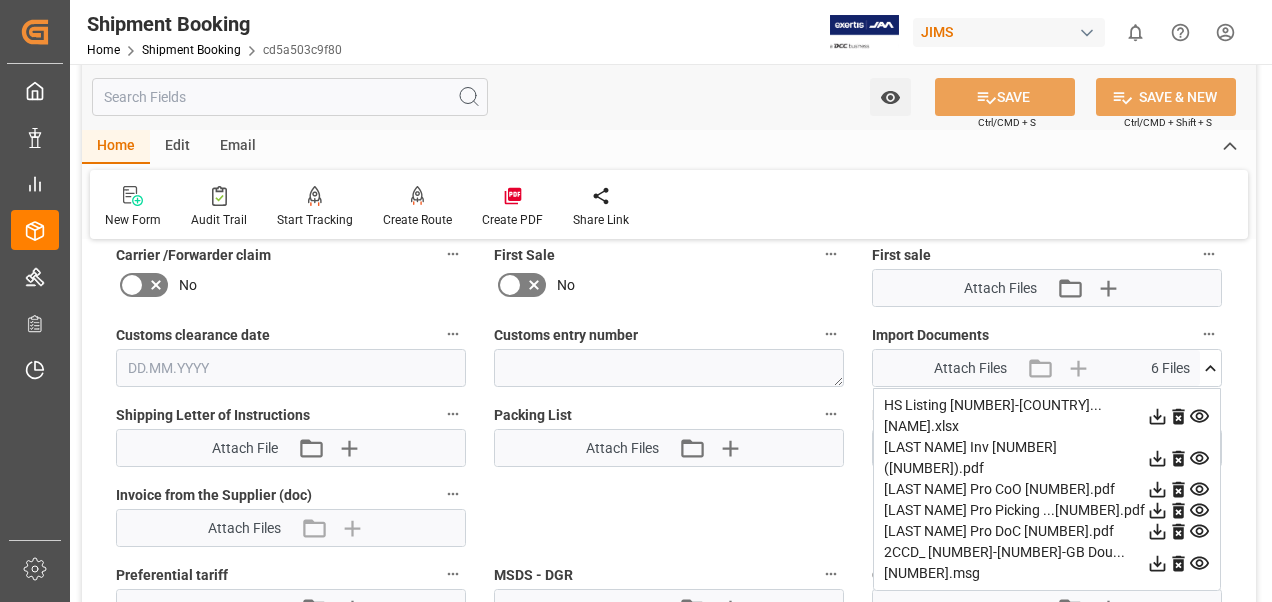 click 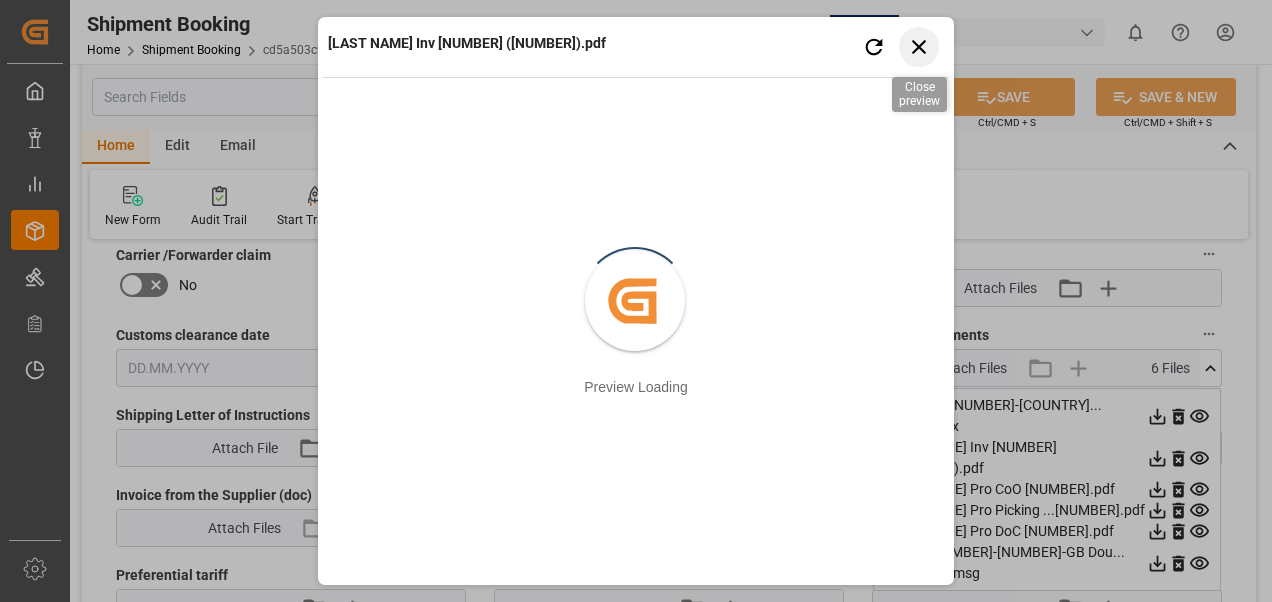 click 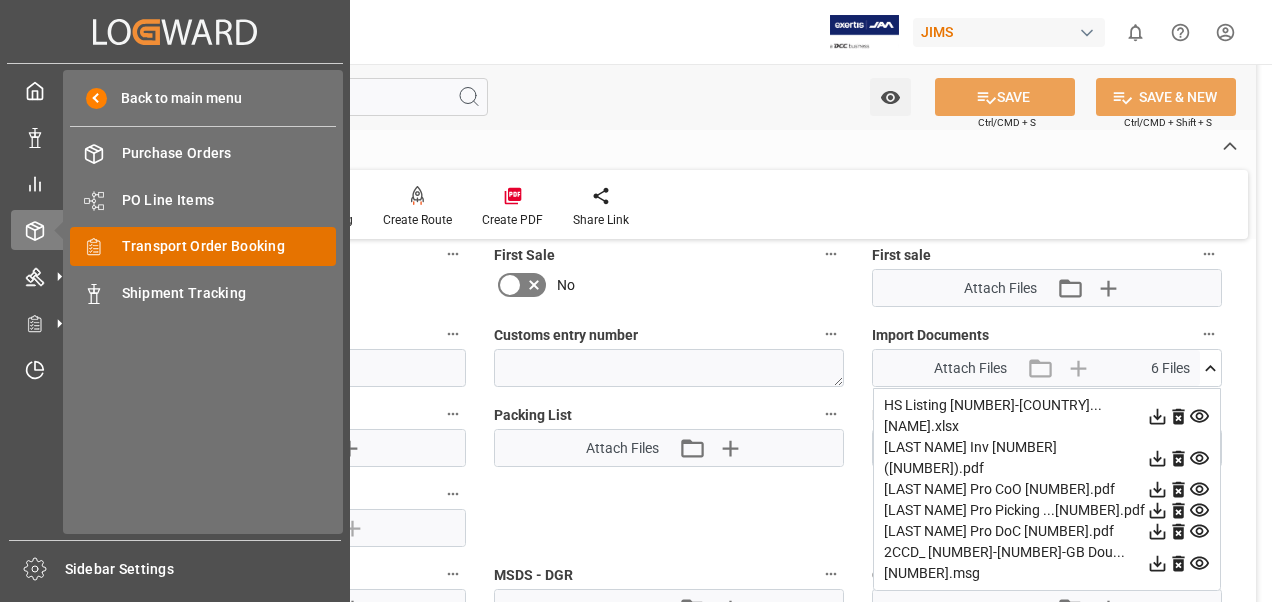 click on "Transport Order Booking" at bounding box center [229, 246] 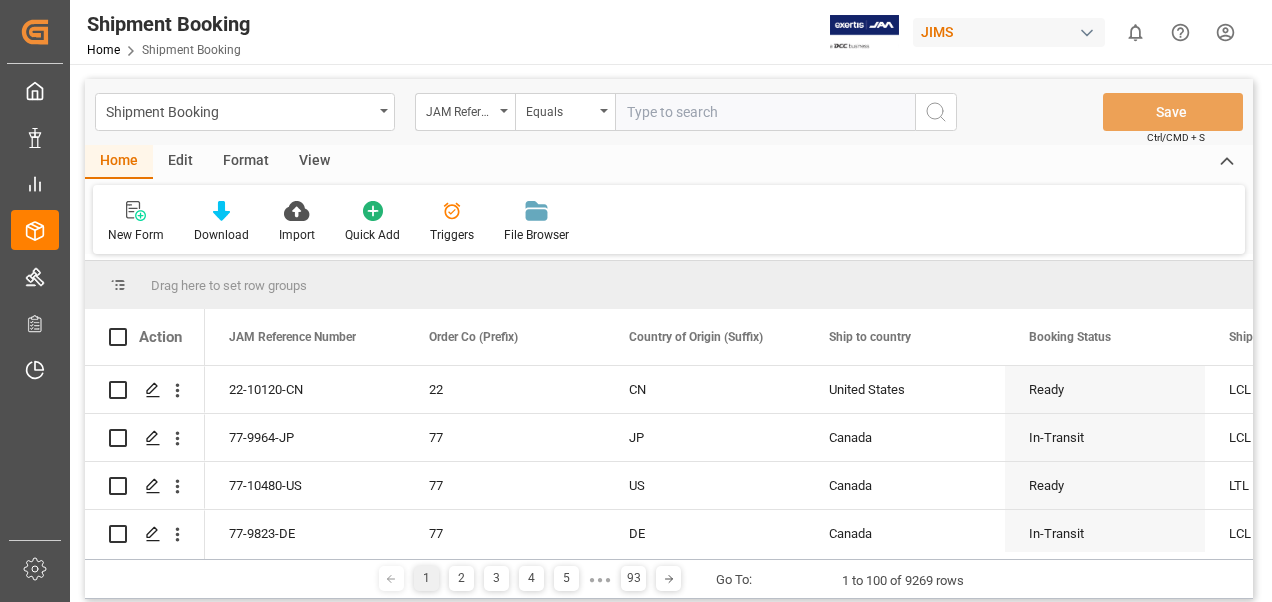 click at bounding box center (765, 112) 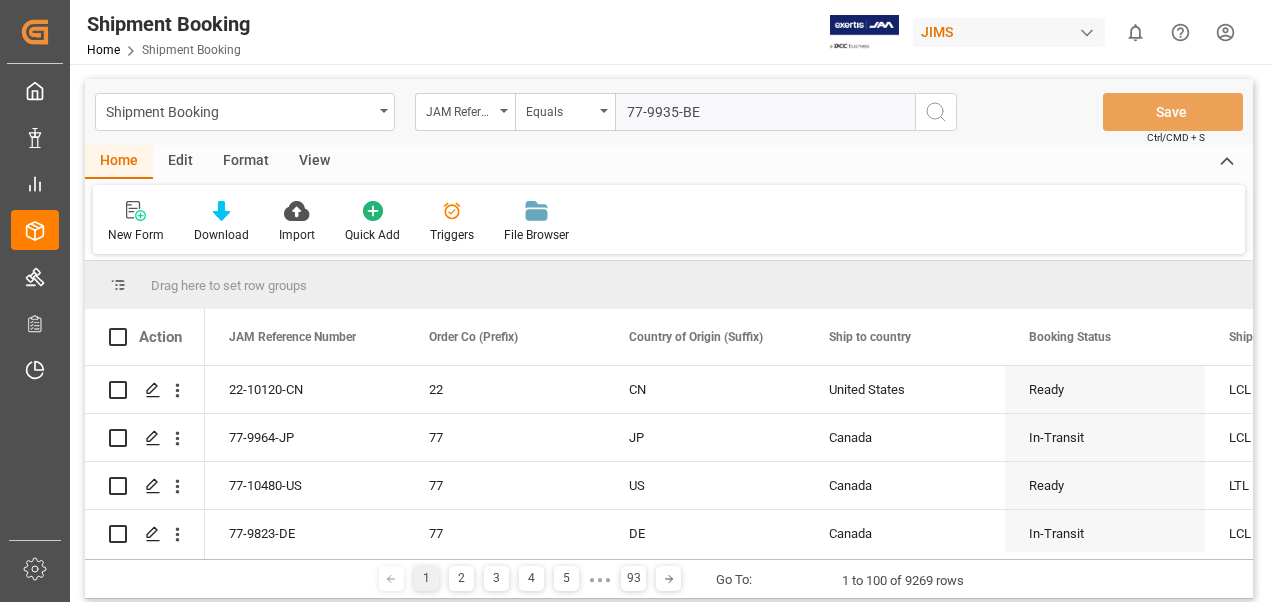 type on "77-9935-BE" 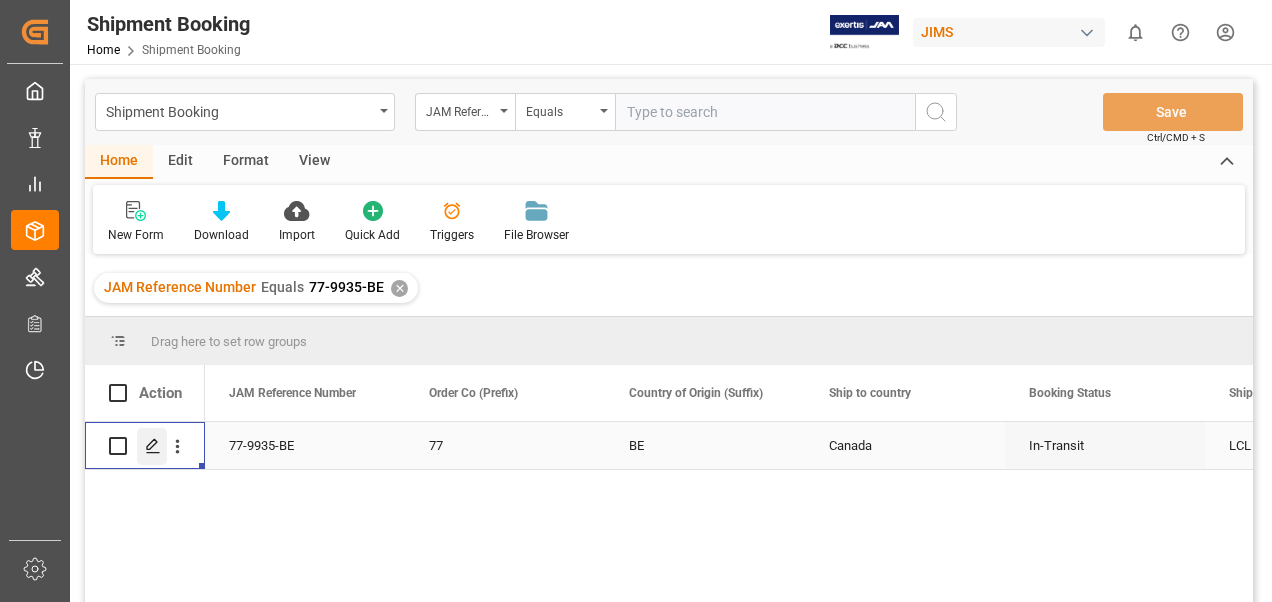 click 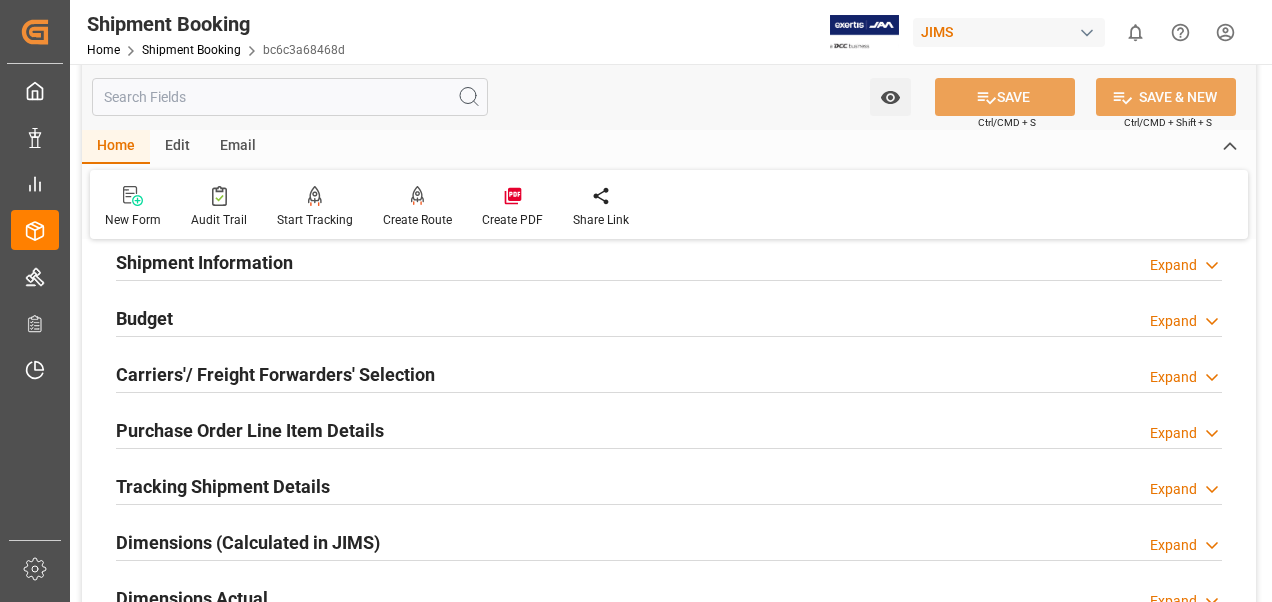 scroll, scrollTop: 400, scrollLeft: 0, axis: vertical 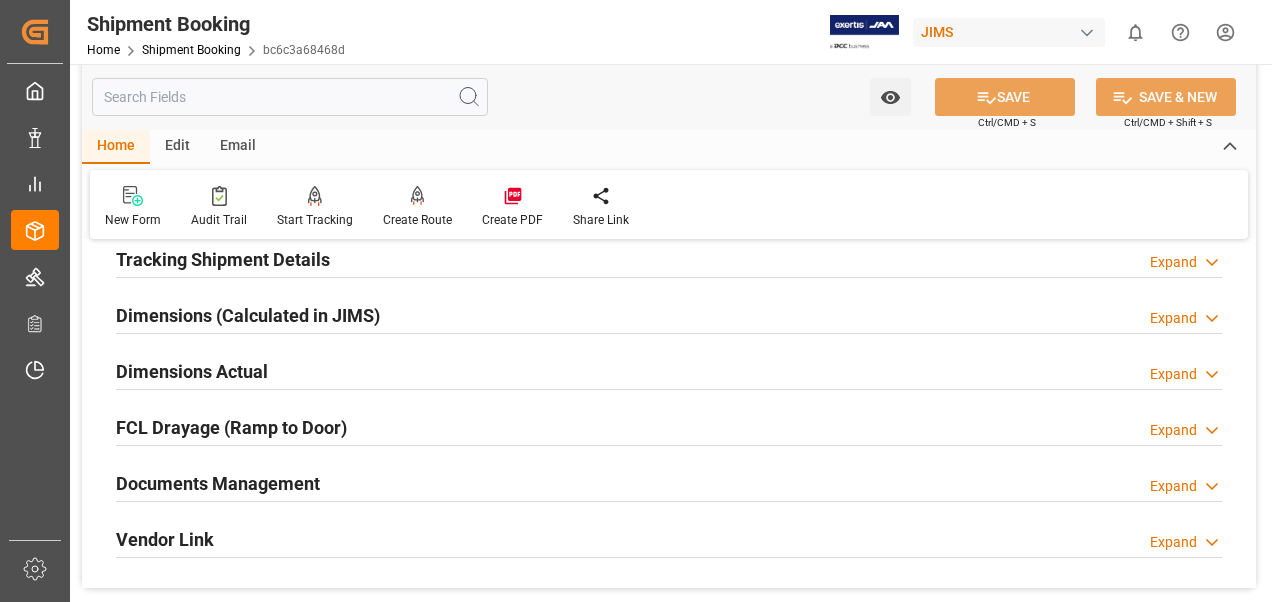 drag, startPoint x: 249, startPoint y: 485, endPoint x: 445, endPoint y: 479, distance: 196.09181 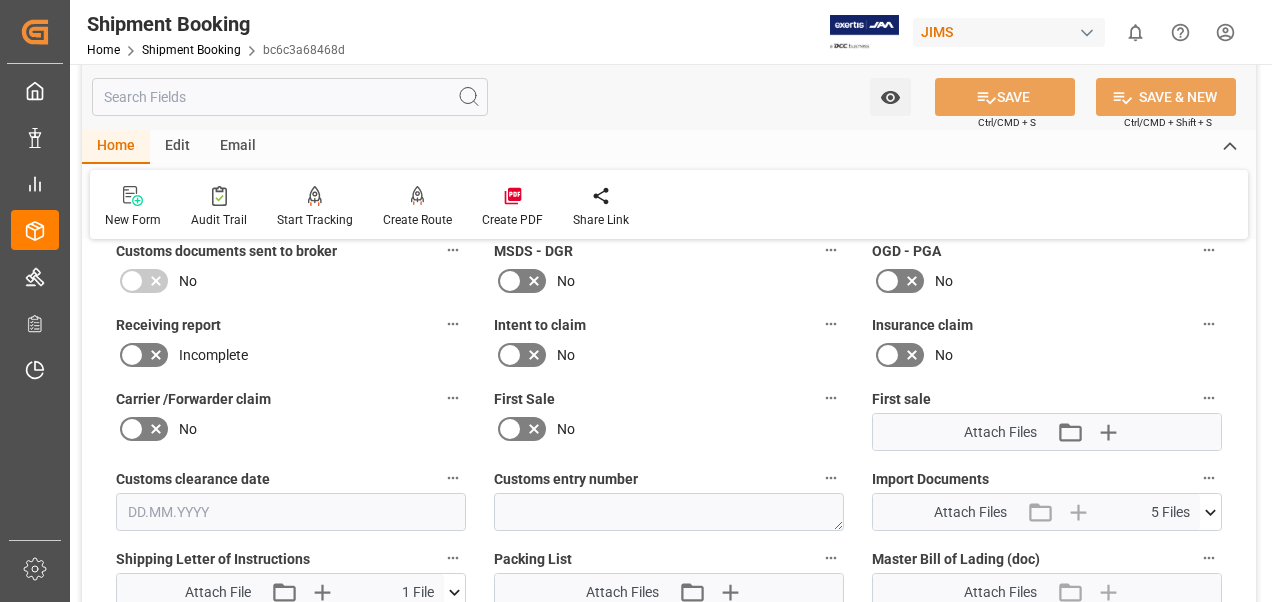 scroll, scrollTop: 900, scrollLeft: 0, axis: vertical 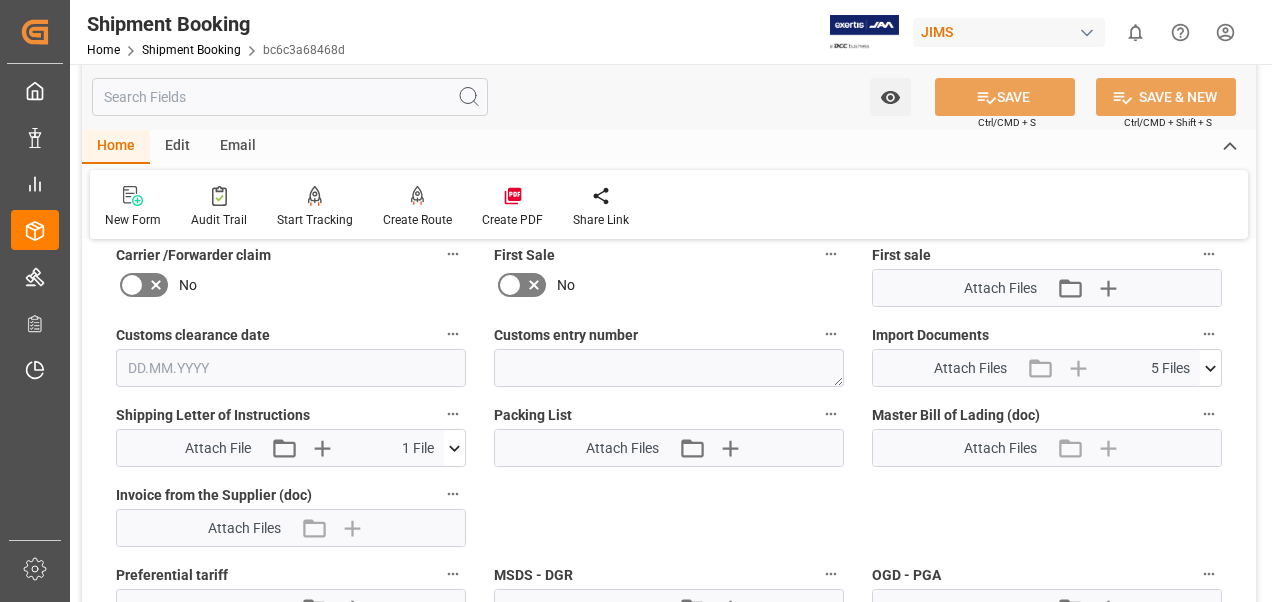 click 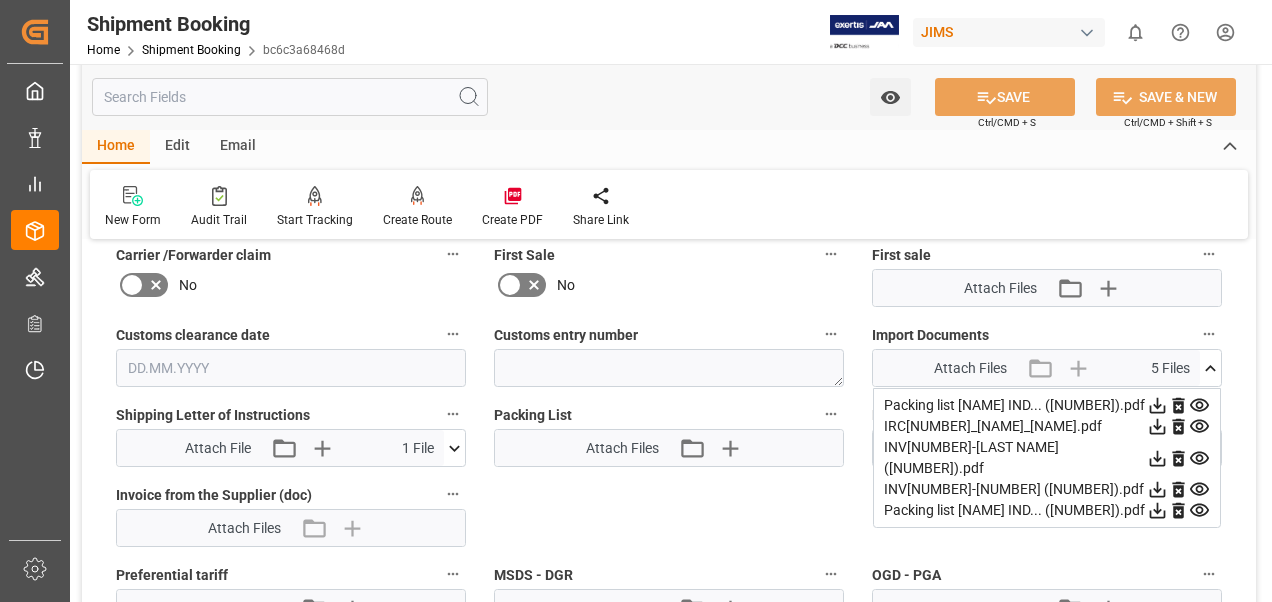 click 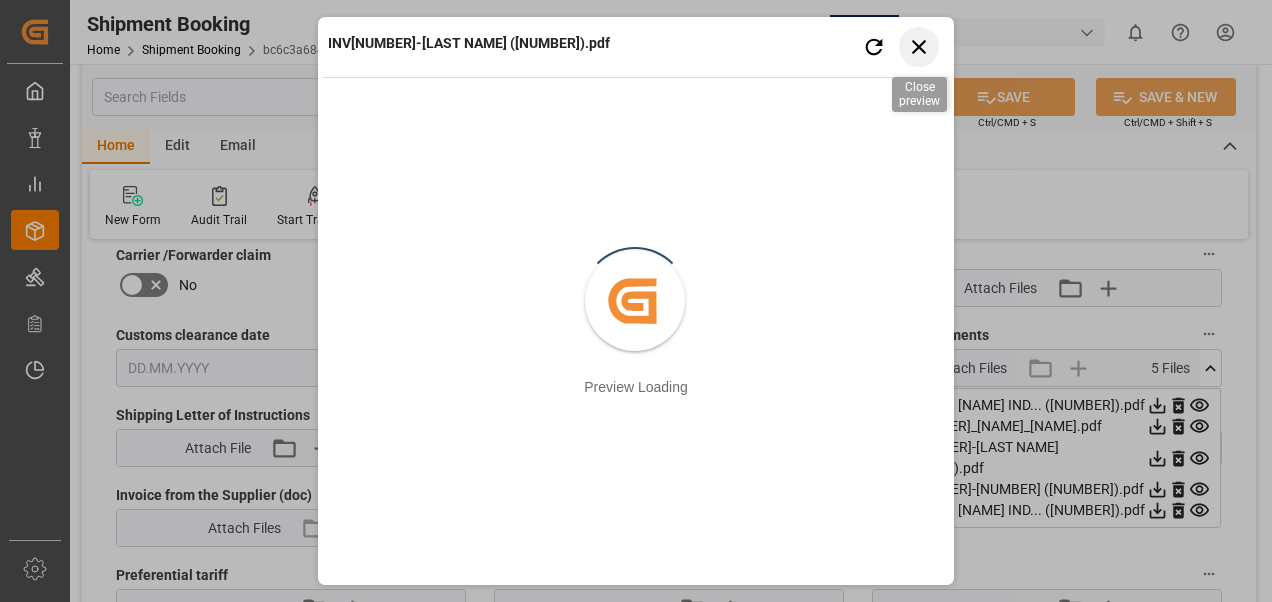 click 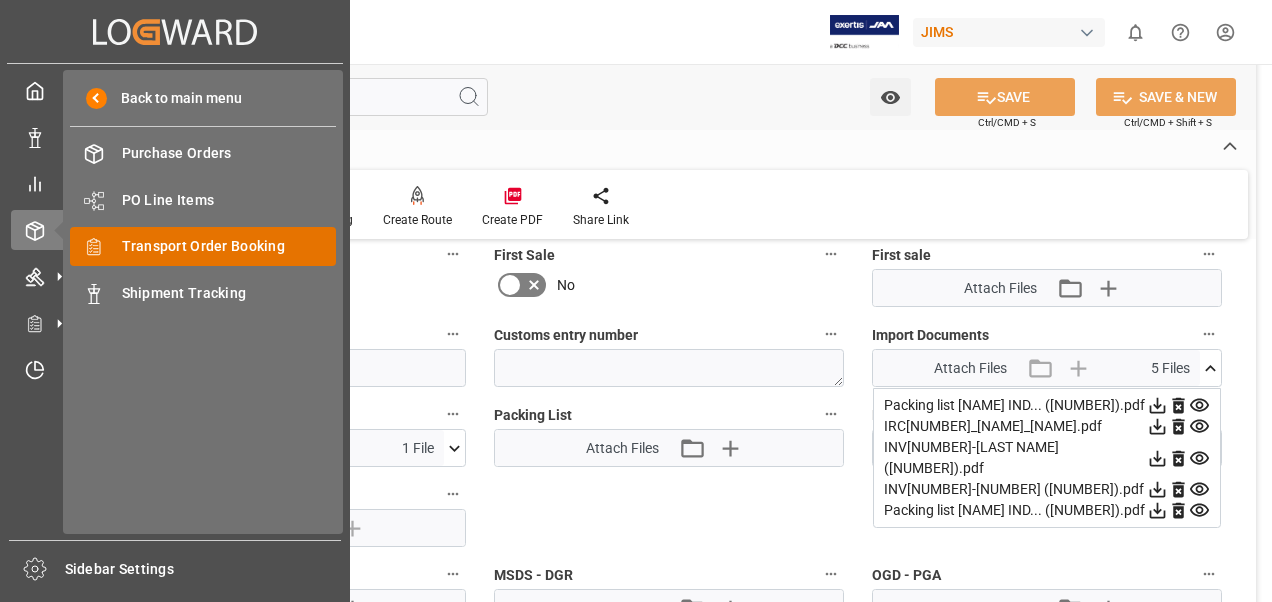 click on "Transport Order Booking" at bounding box center (229, 246) 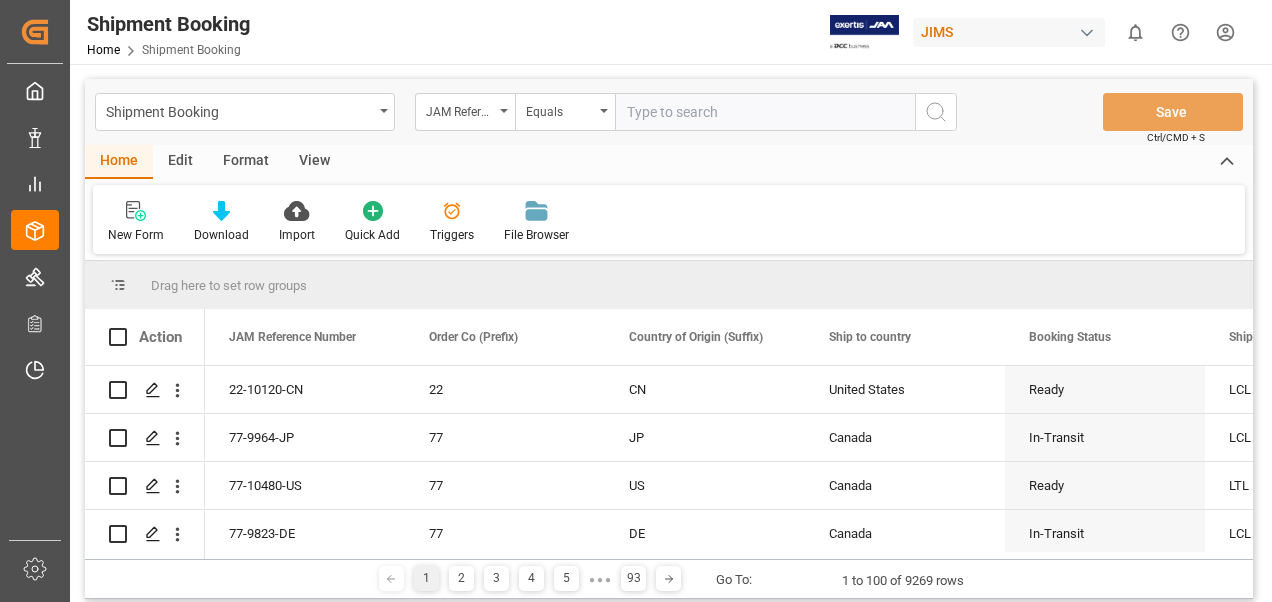 click at bounding box center (765, 112) 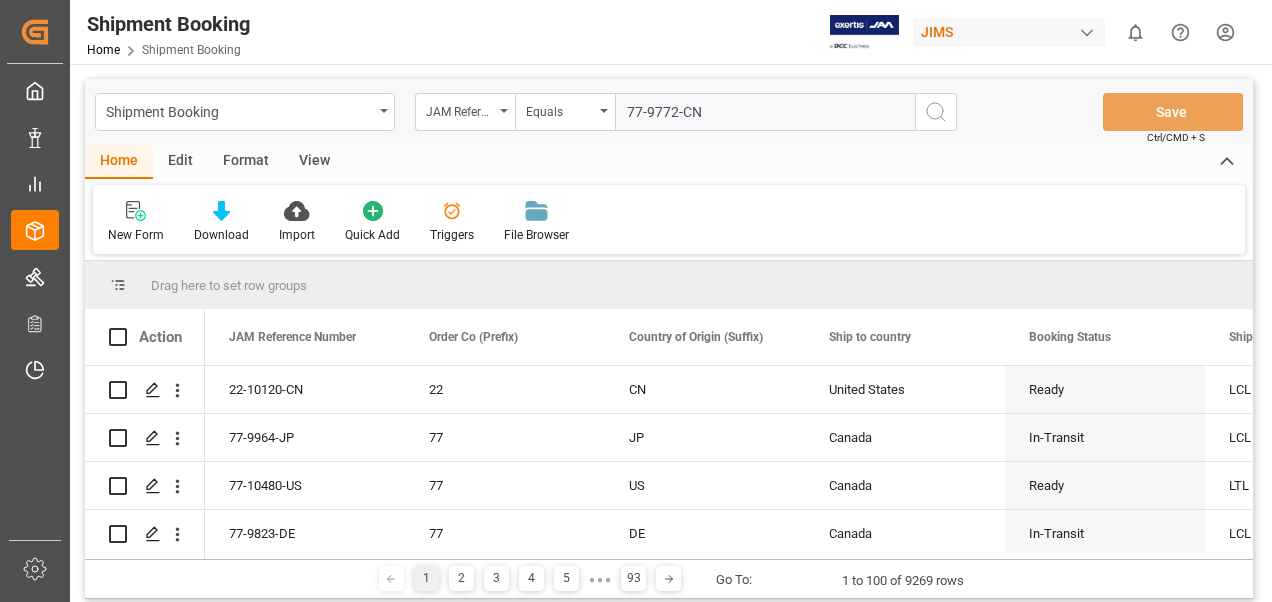 type on "77-9772-CN" 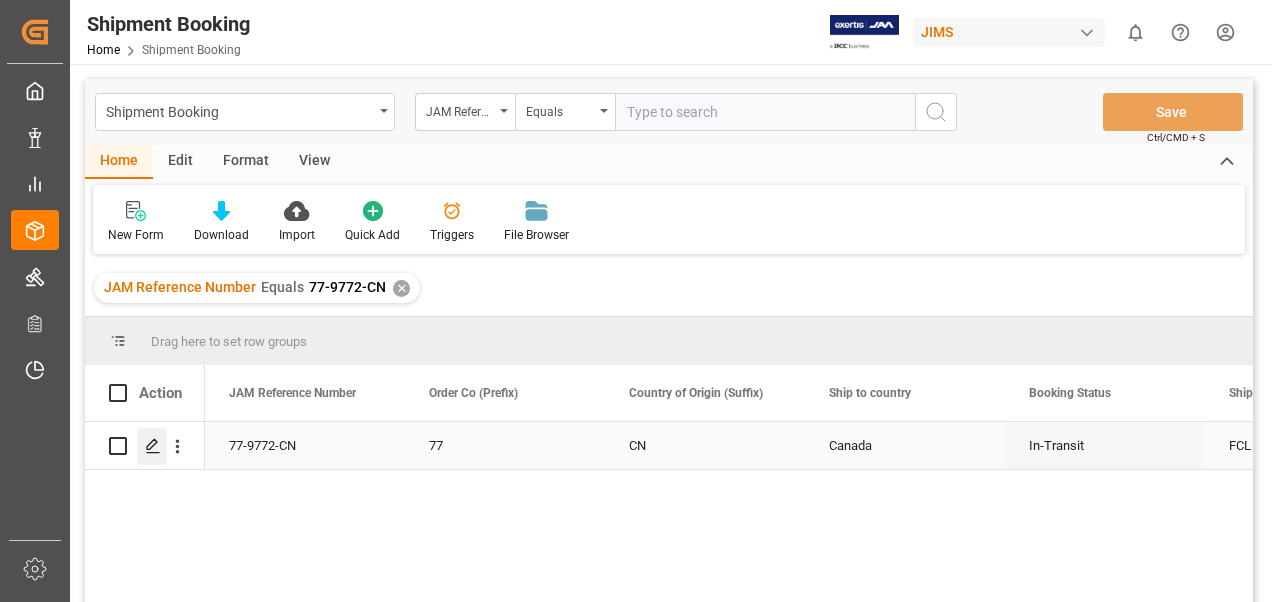 click 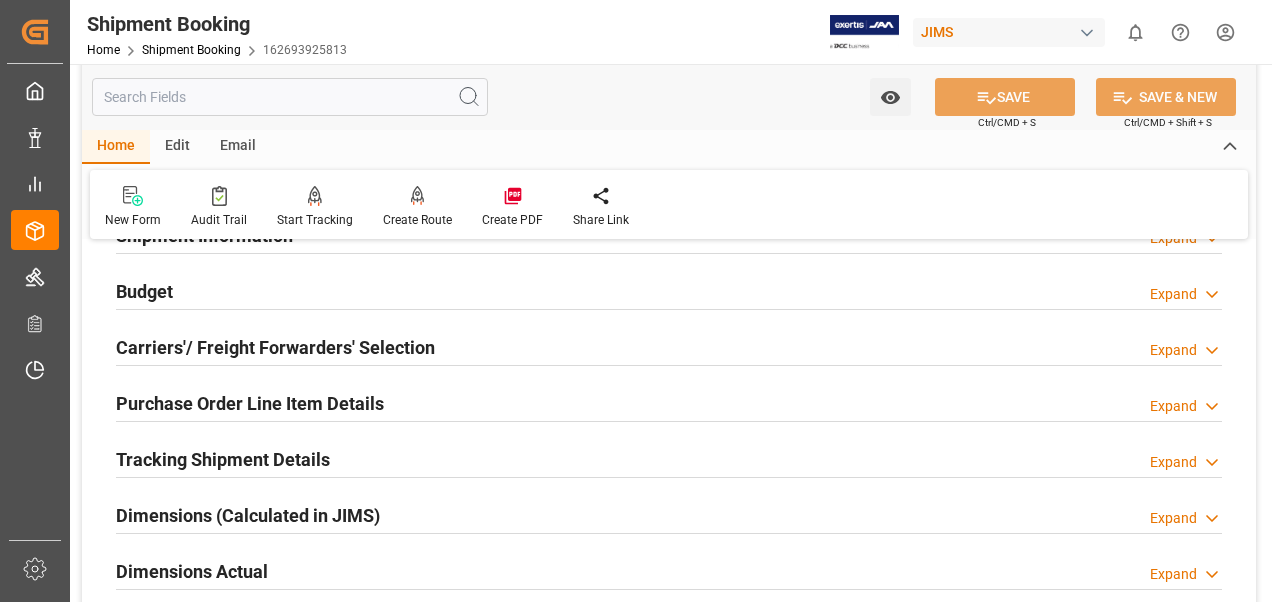 scroll, scrollTop: 400, scrollLeft: 0, axis: vertical 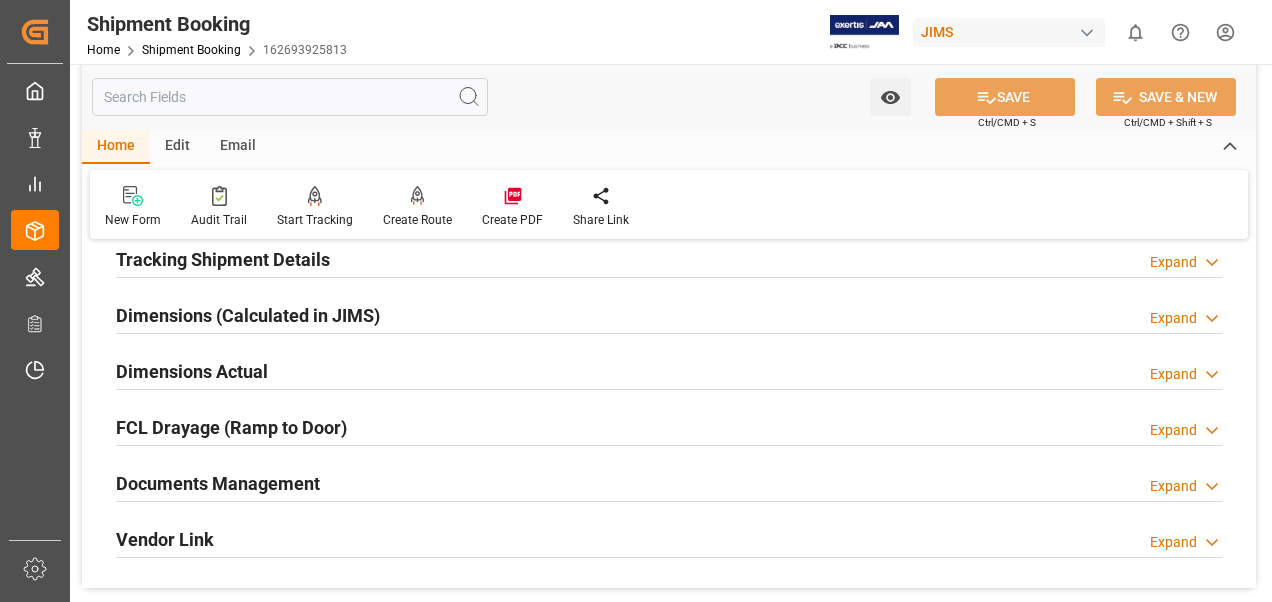 click on "Documents Management" at bounding box center [218, 483] 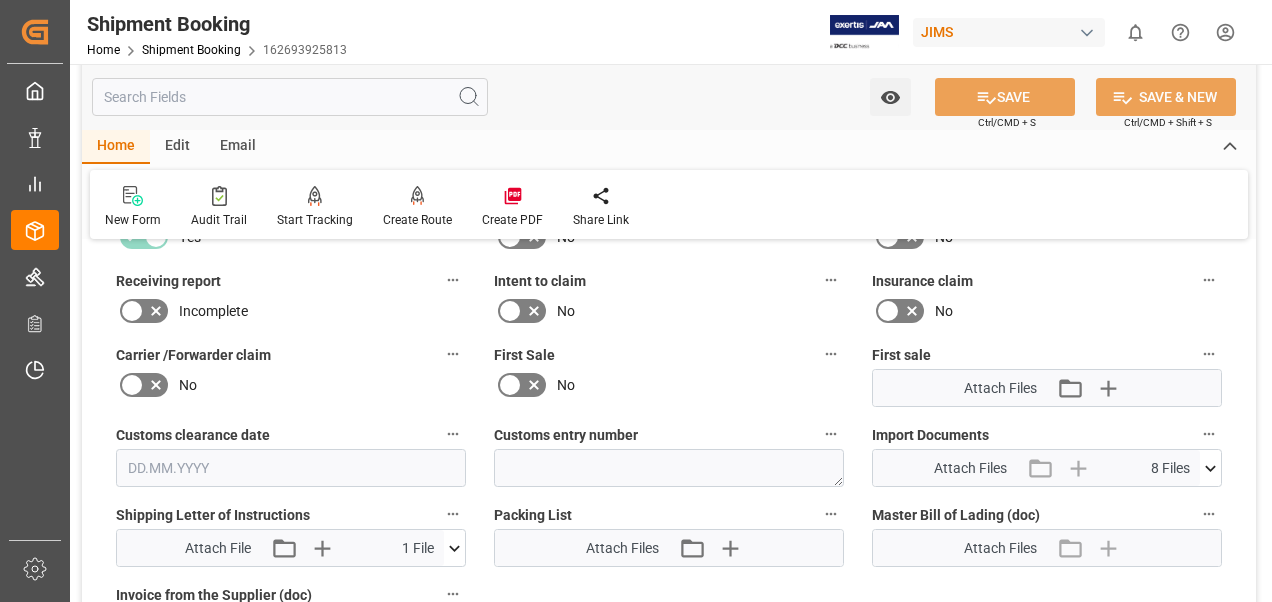 scroll, scrollTop: 900, scrollLeft: 0, axis: vertical 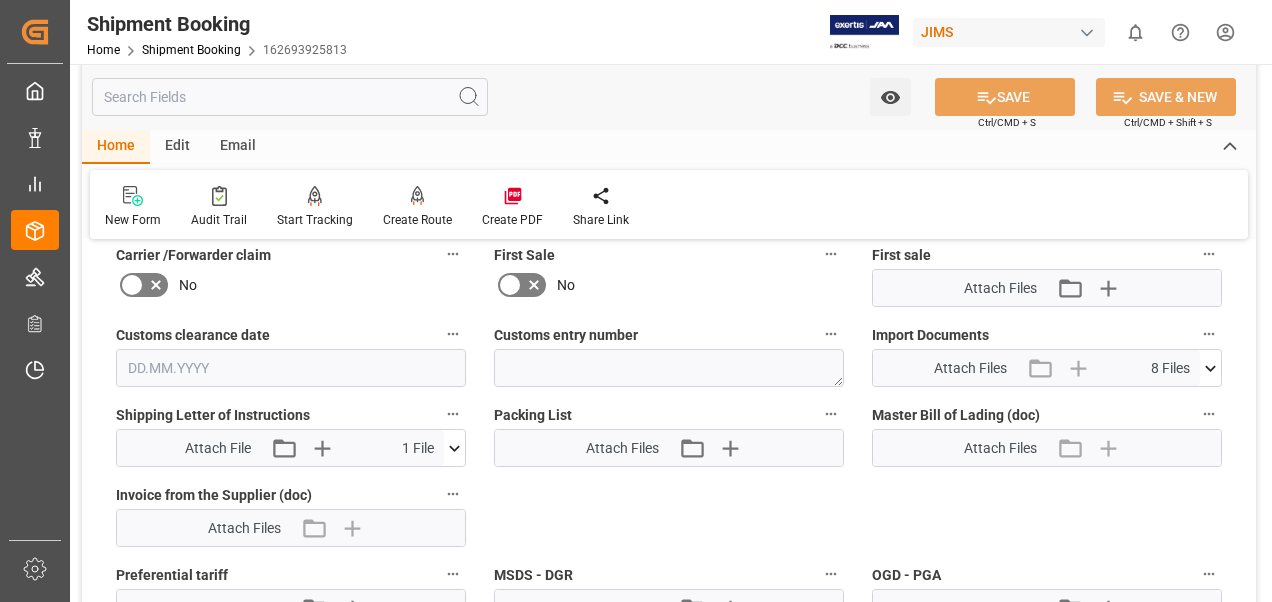 click 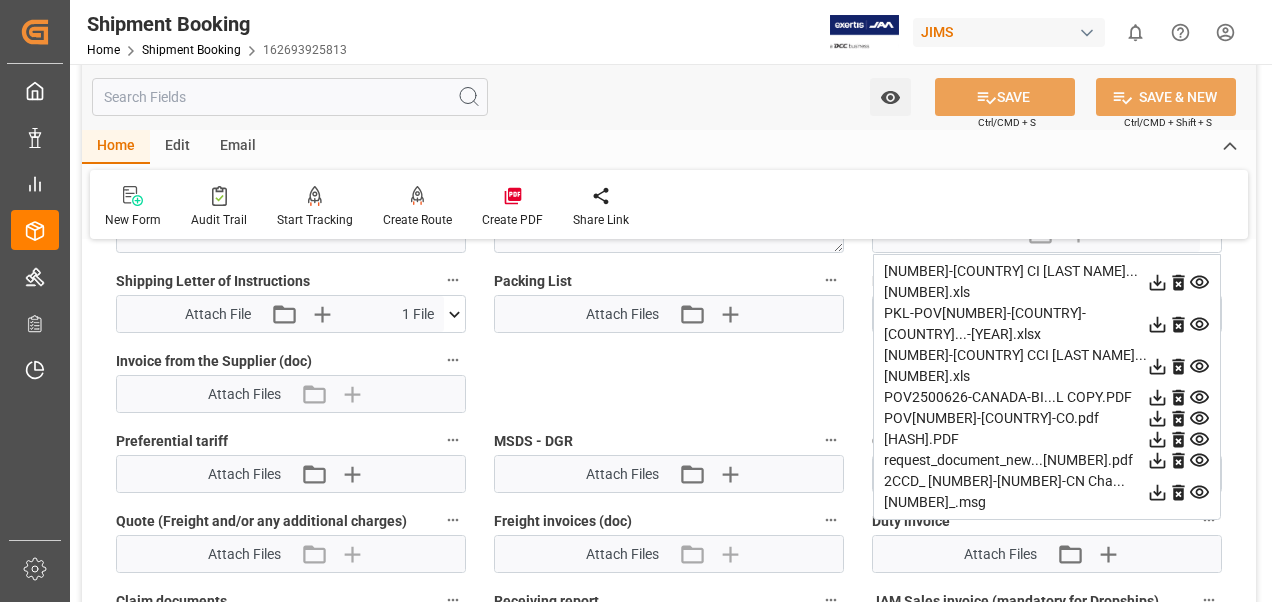 scroll, scrollTop: 800, scrollLeft: 0, axis: vertical 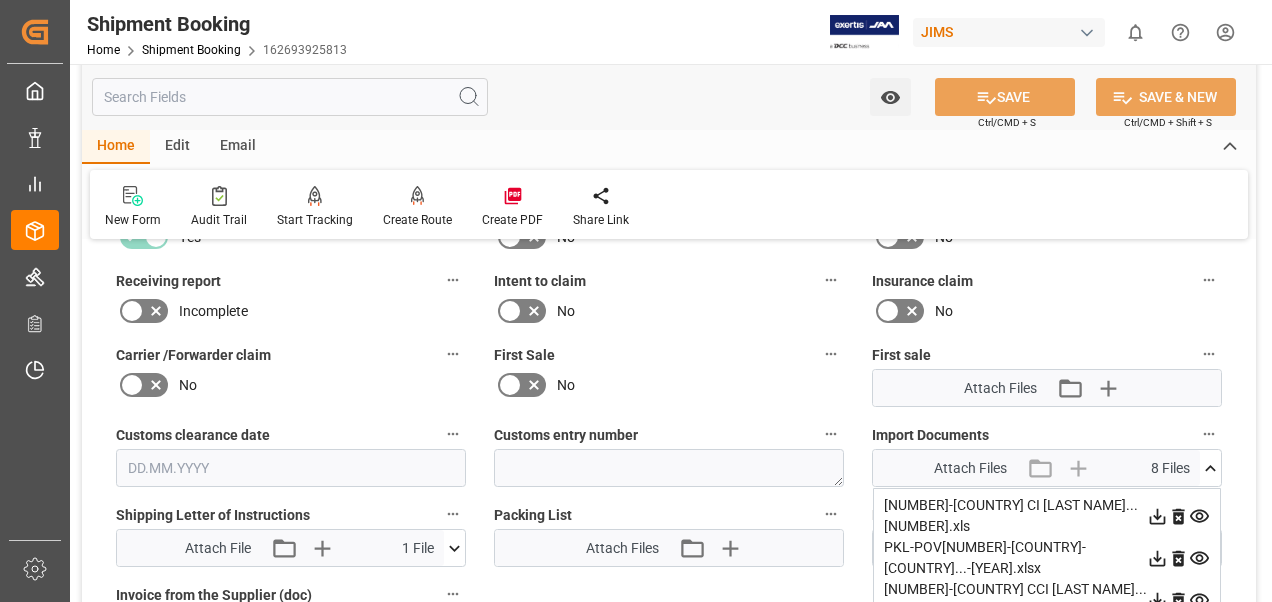 click 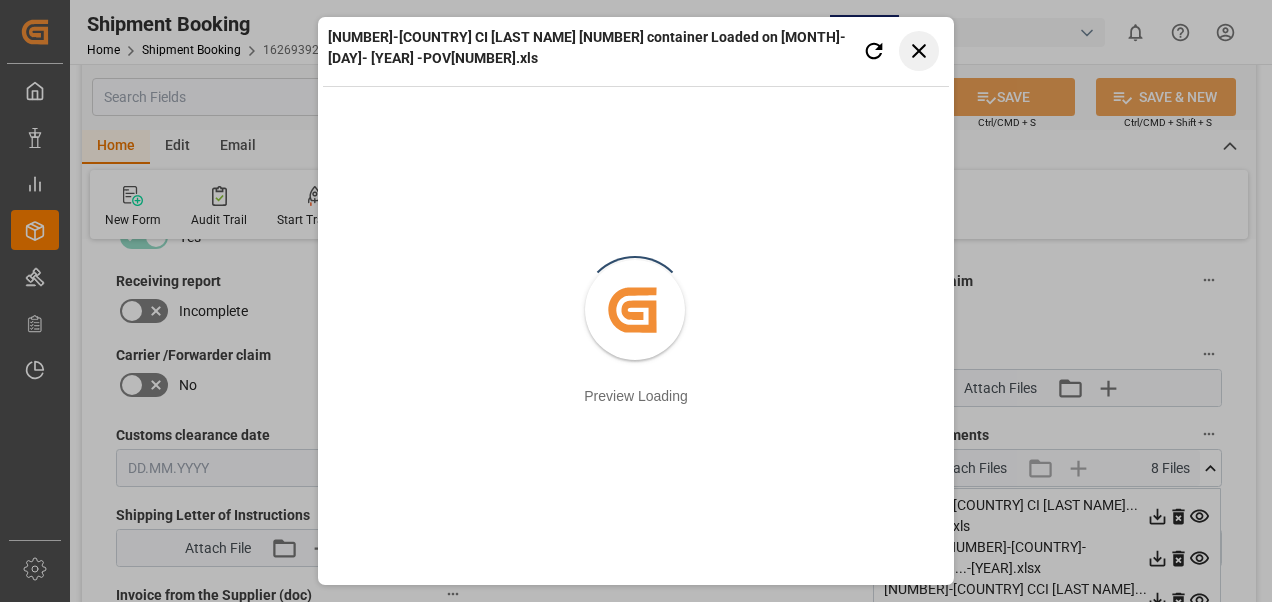 drag, startPoint x: 914, startPoint y: 44, endPoint x: 966, endPoint y: 104, distance: 79.397736 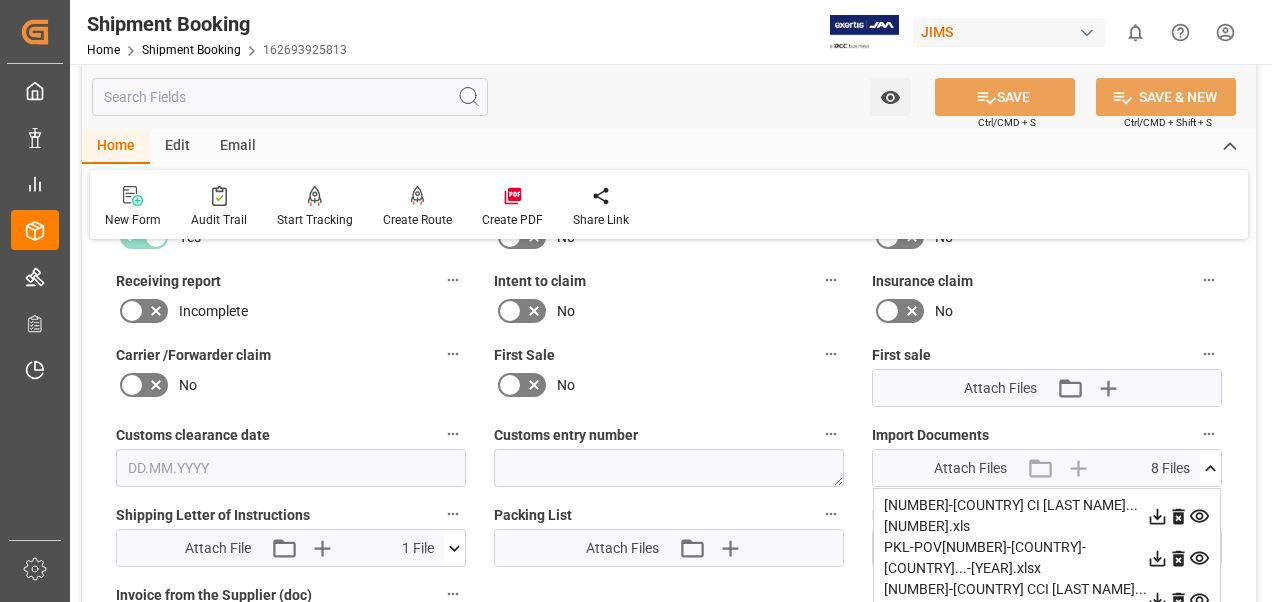 click 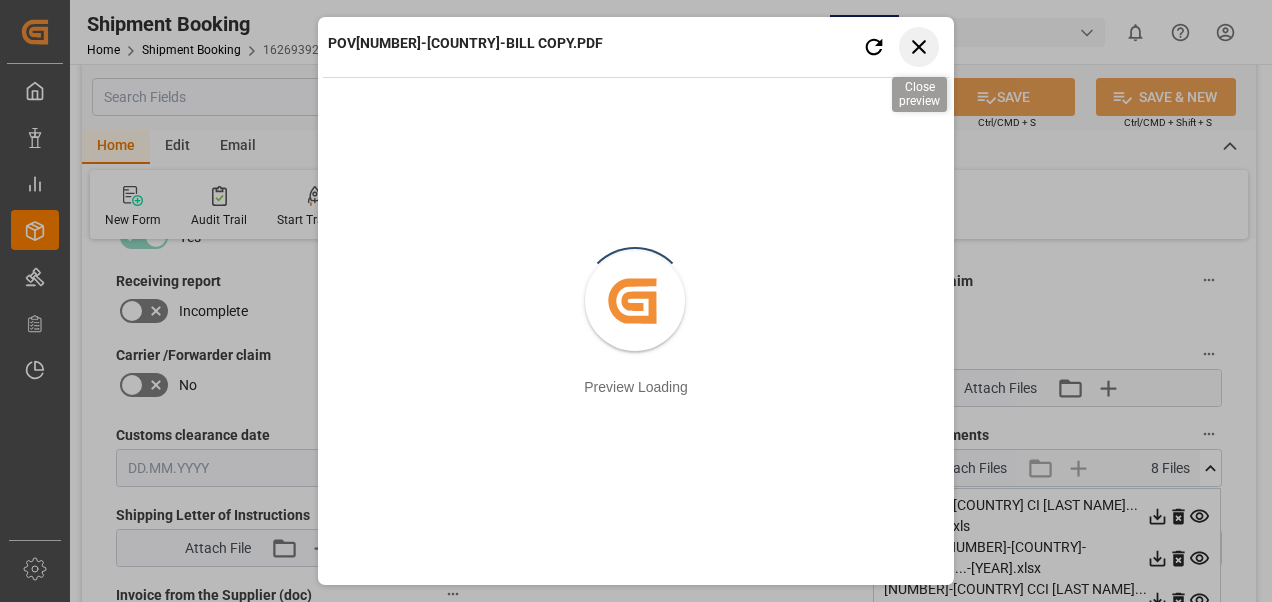 click 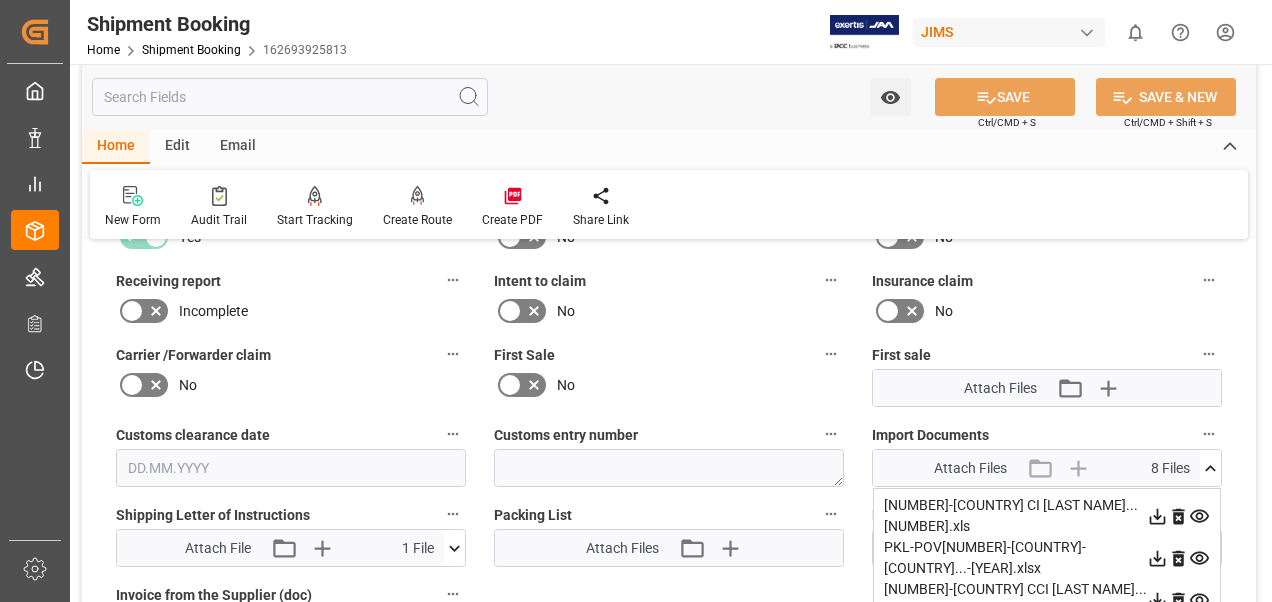 click 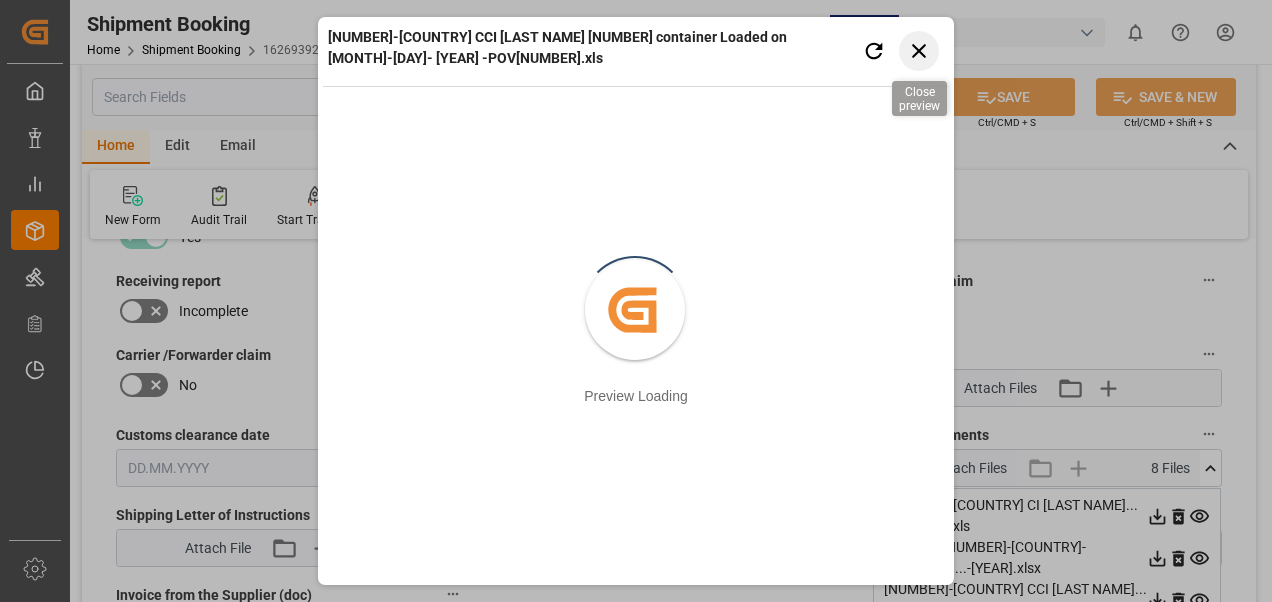 click 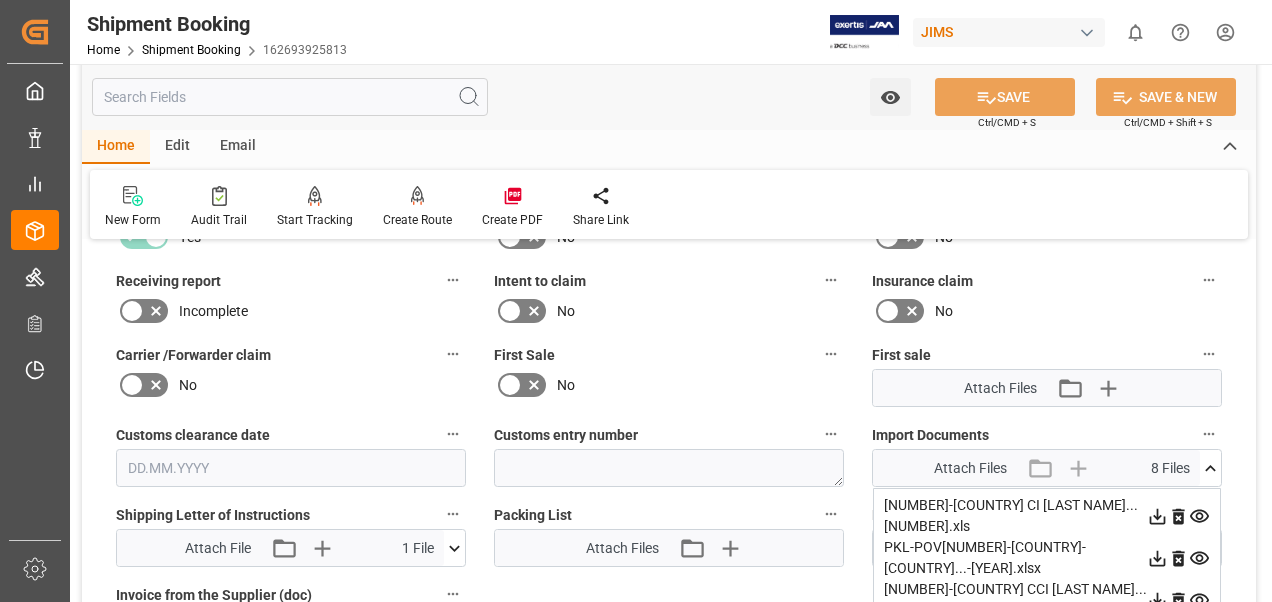 click 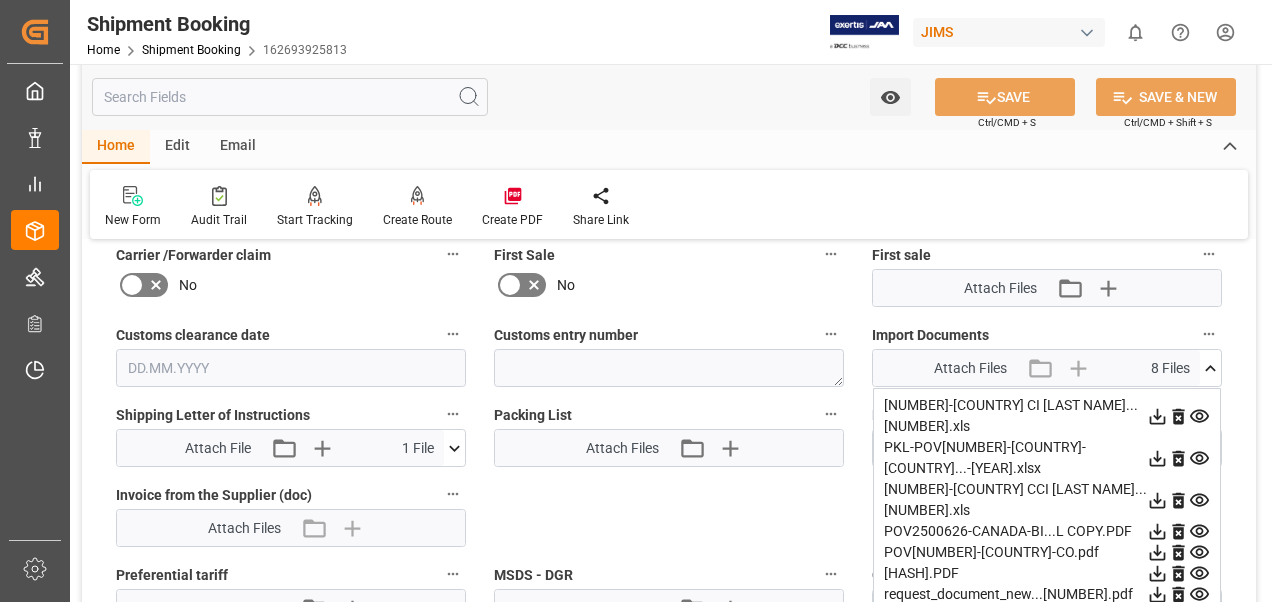 scroll, scrollTop: 1000, scrollLeft: 0, axis: vertical 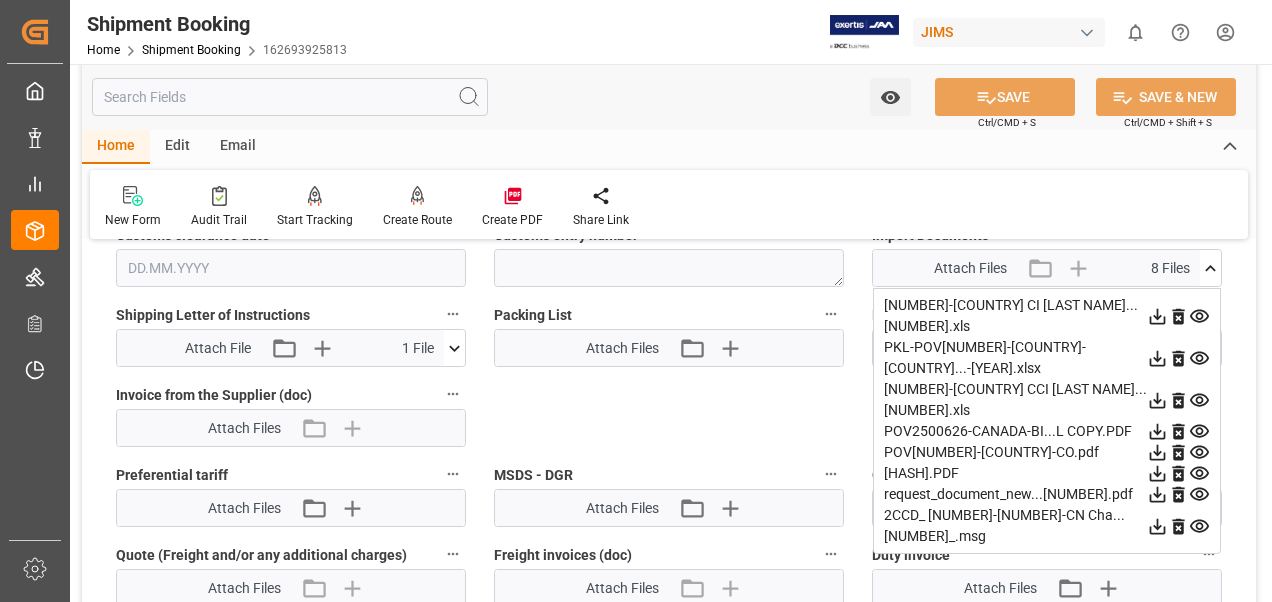 click 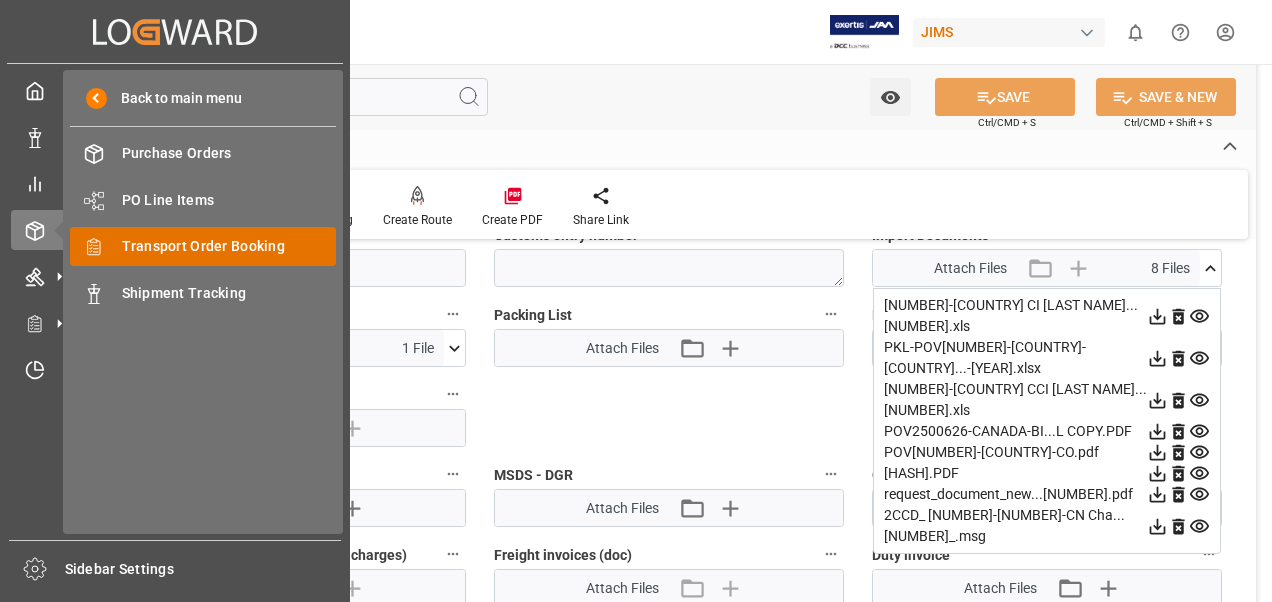 click on "Transport Order Booking" at bounding box center (229, 246) 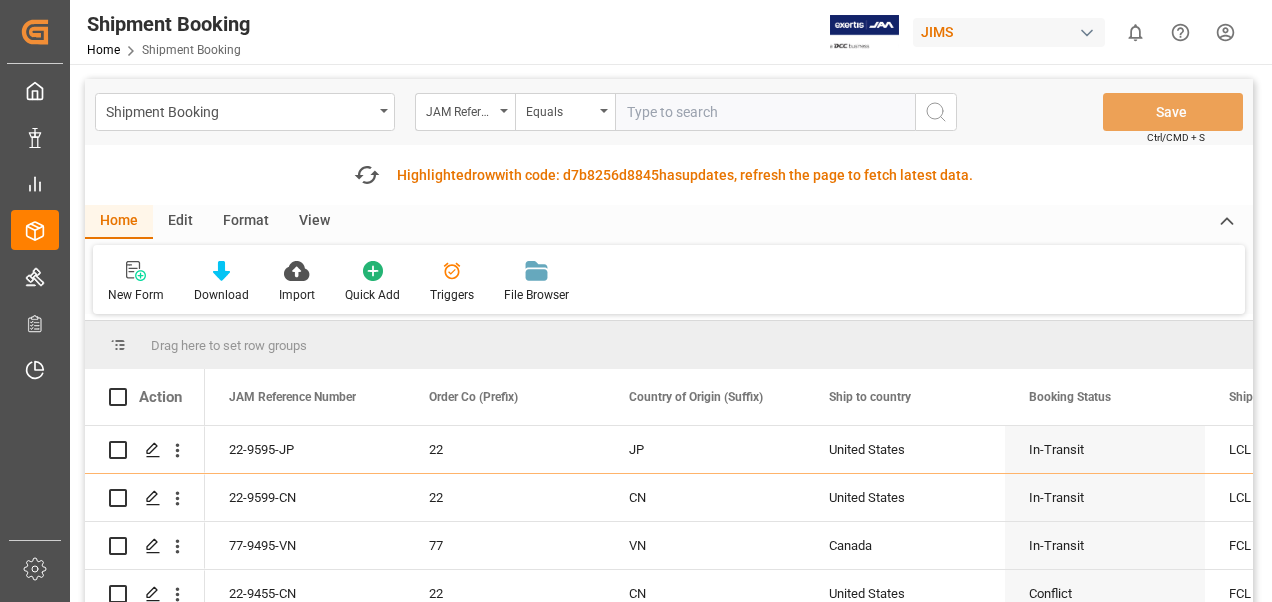 click at bounding box center (765, 112) 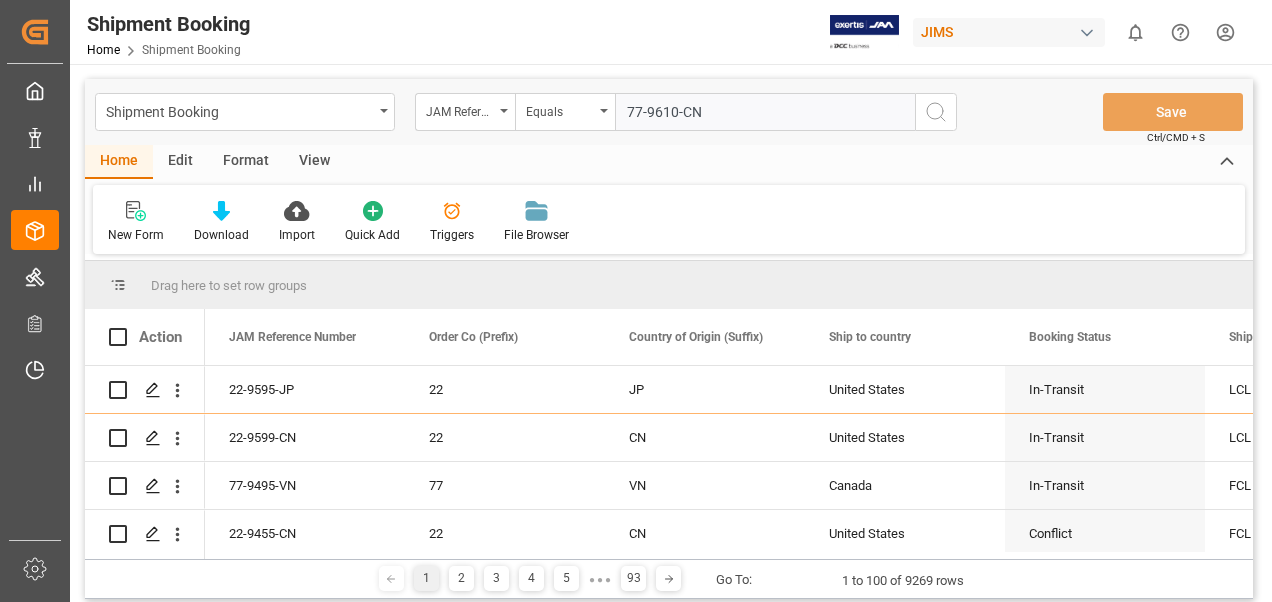 type on "77-9610-CN" 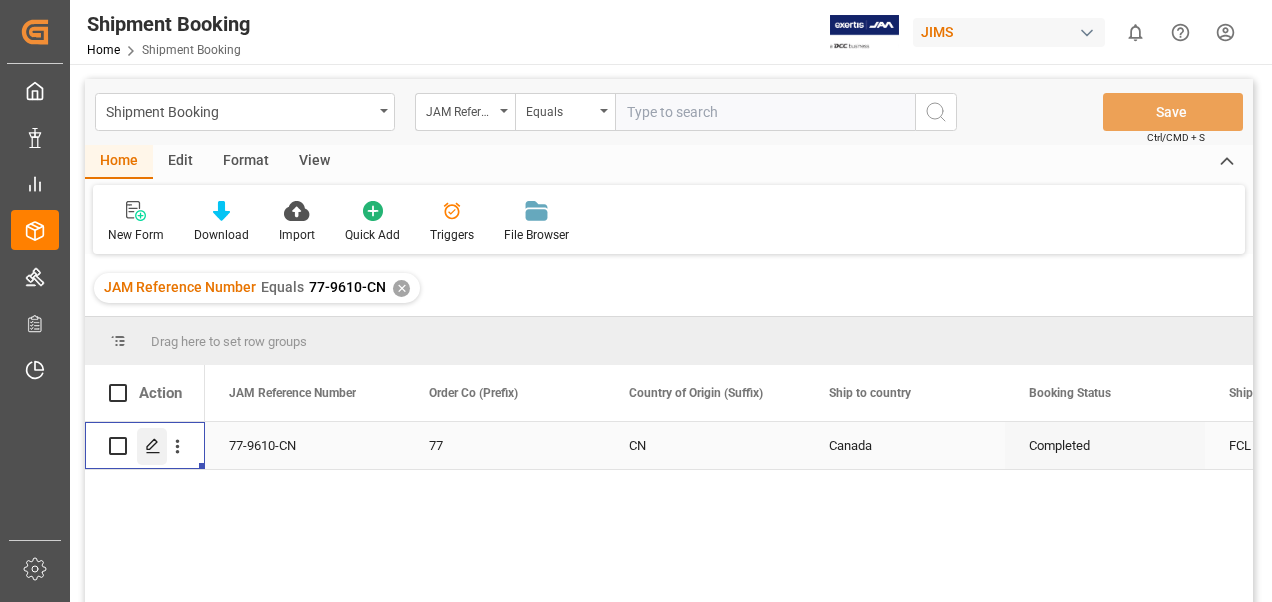 click 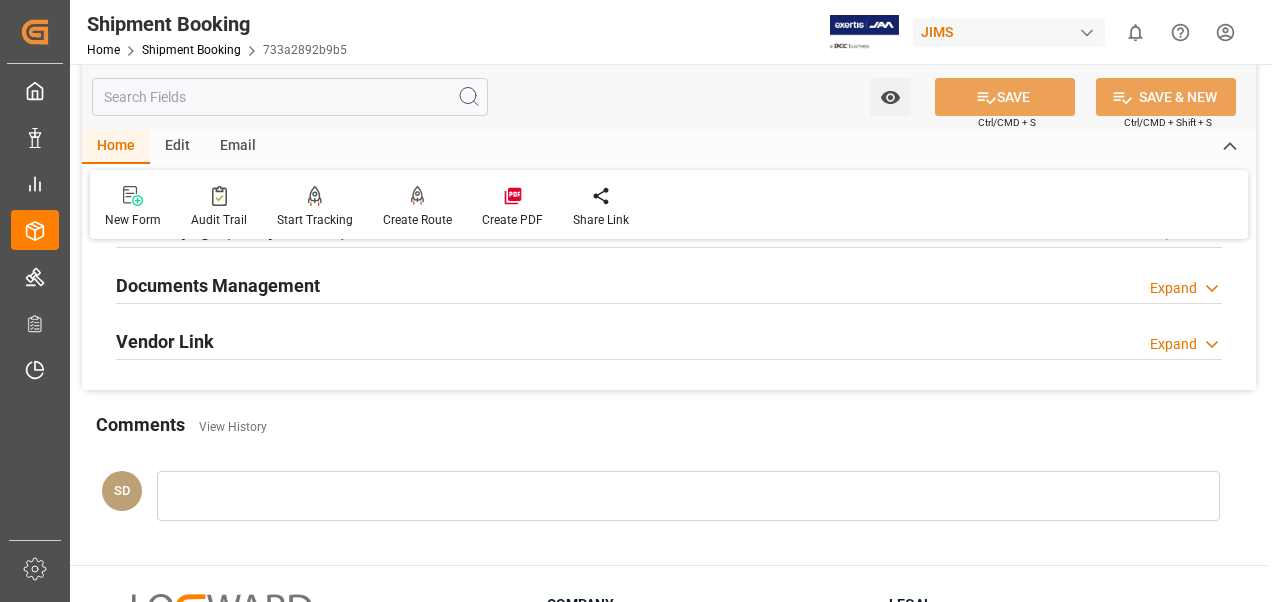 scroll, scrollTop: 600, scrollLeft: 0, axis: vertical 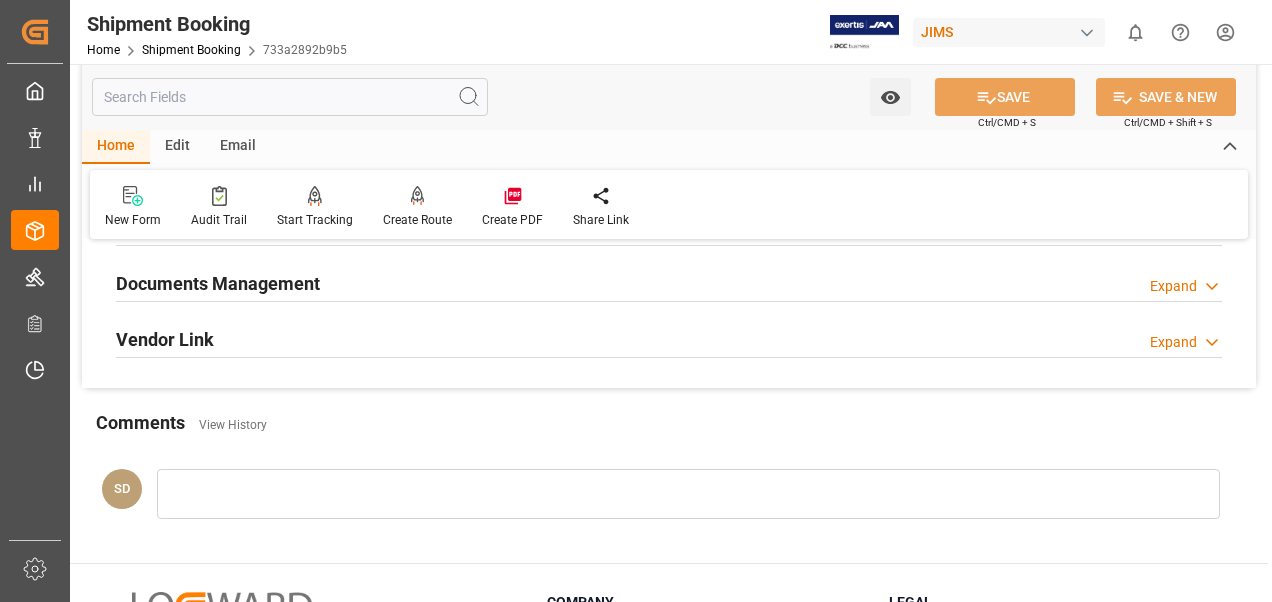 click on "Documents Management" at bounding box center [218, 283] 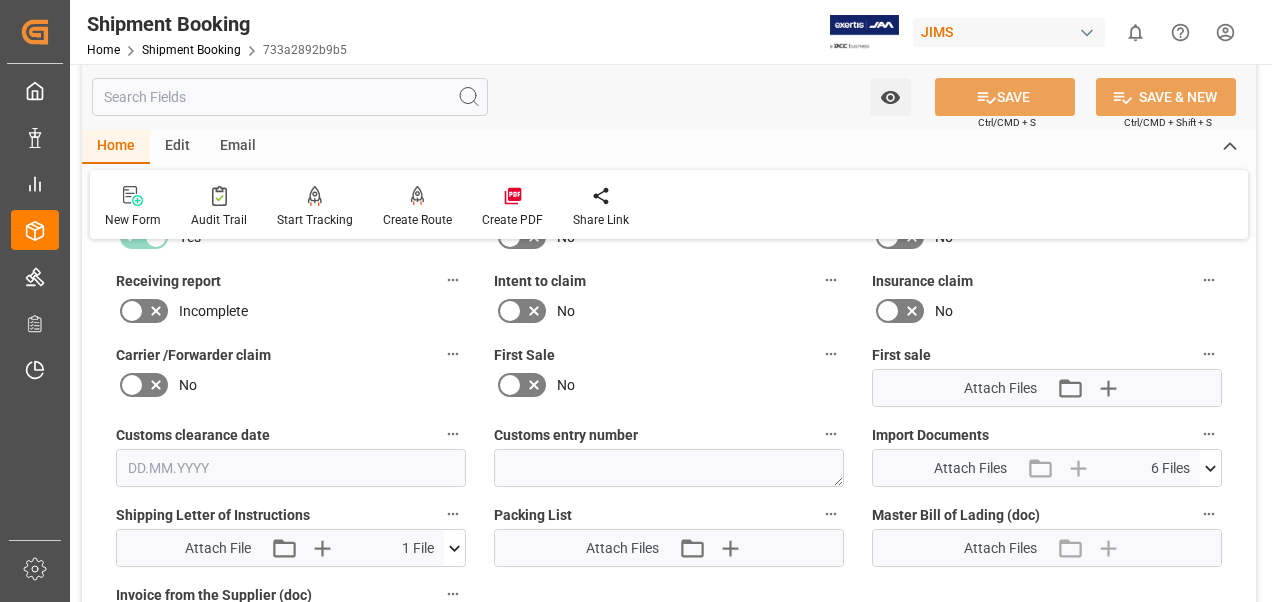 scroll, scrollTop: 900, scrollLeft: 0, axis: vertical 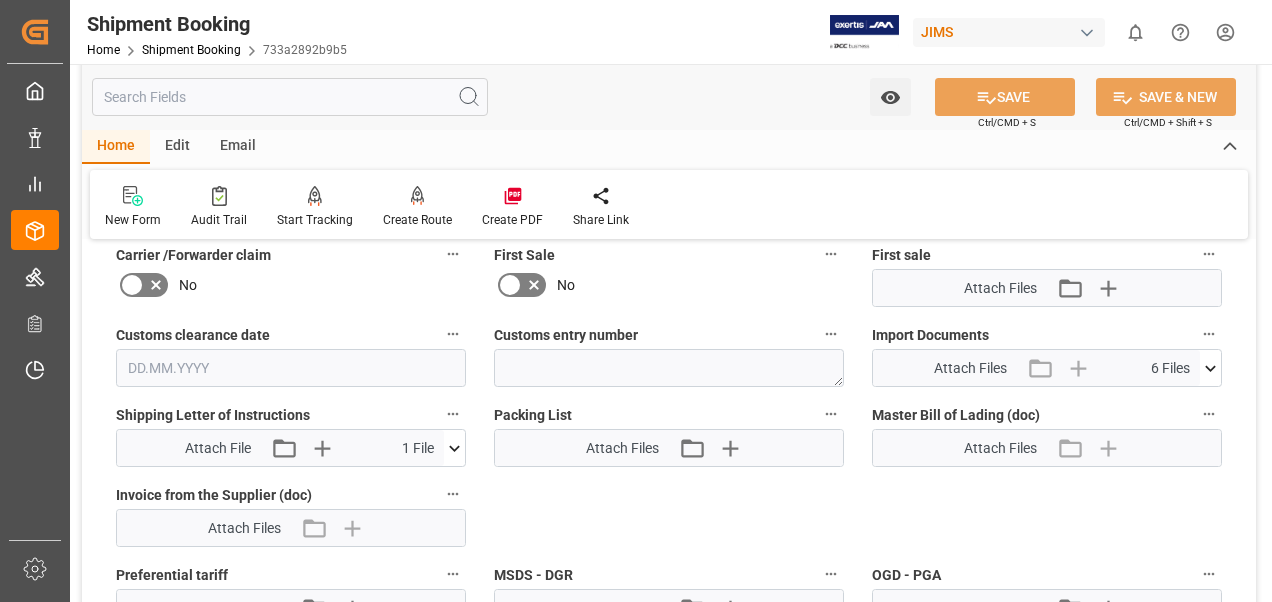 click 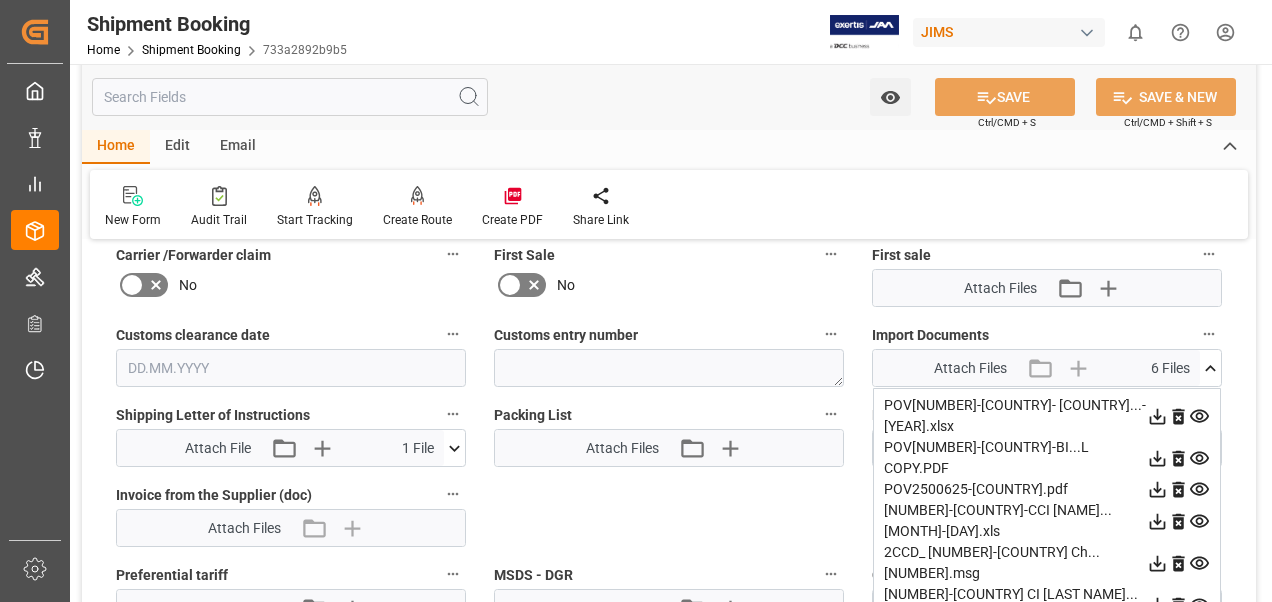 click 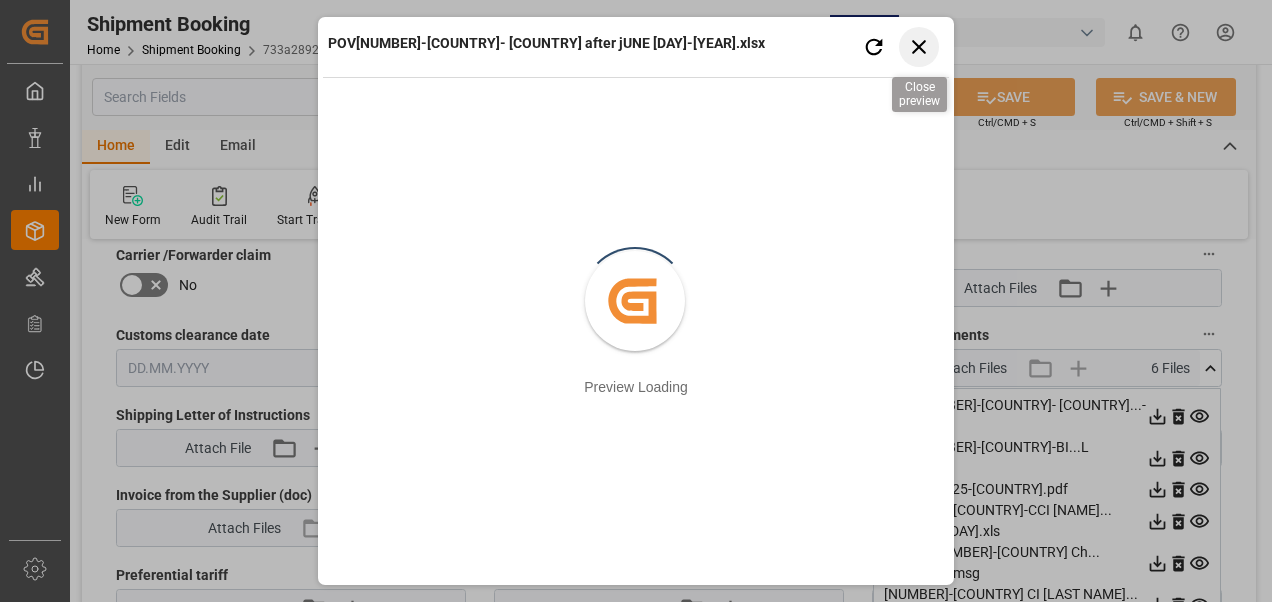 click 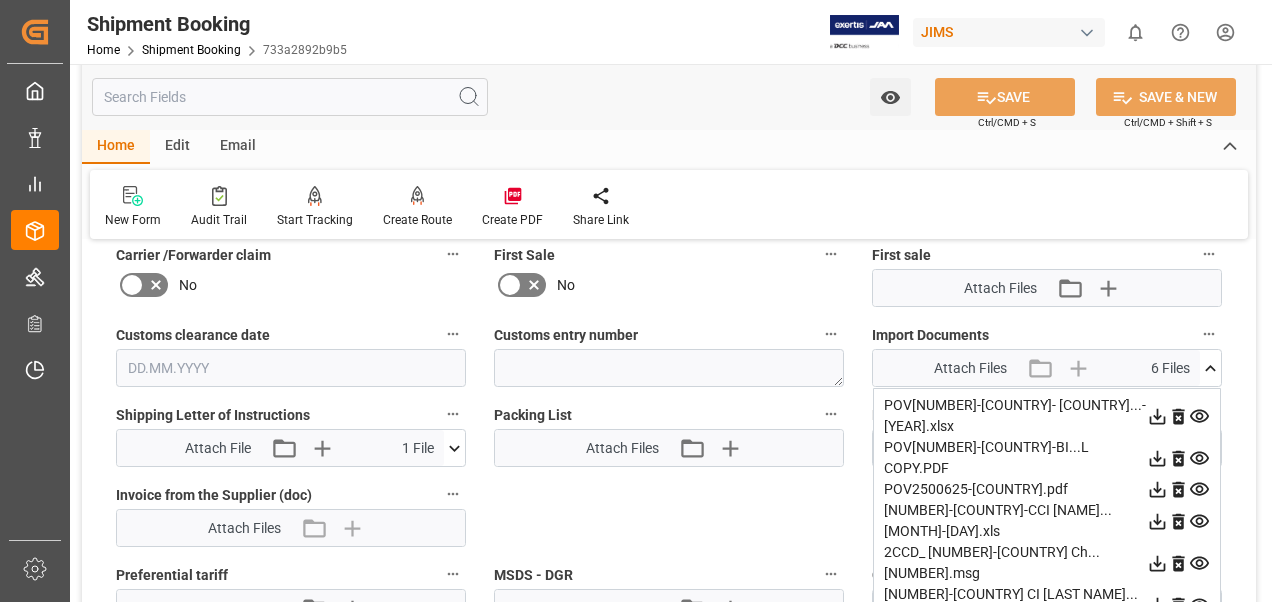 click 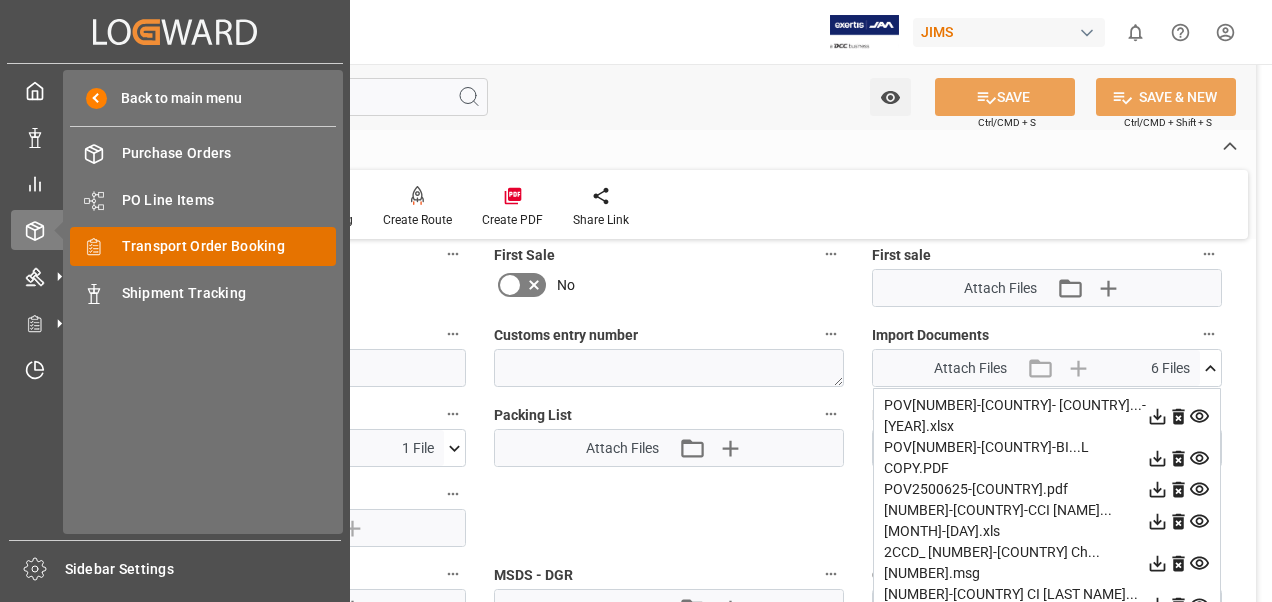 click on "Transport Order Booking" at bounding box center (229, 246) 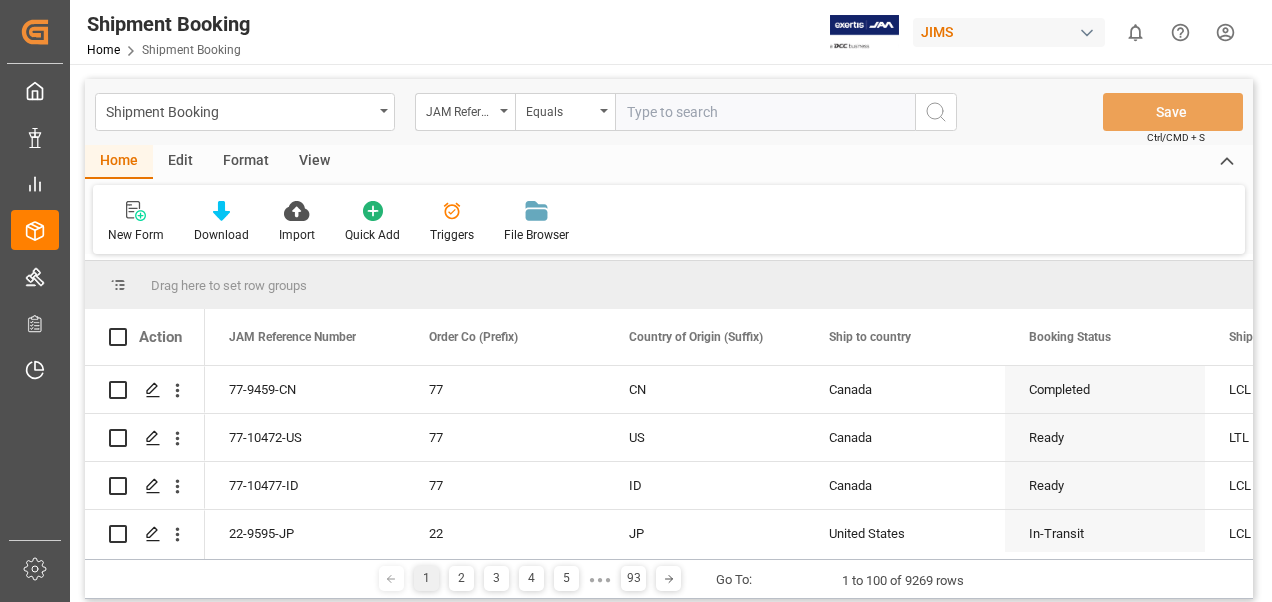 click at bounding box center (765, 112) 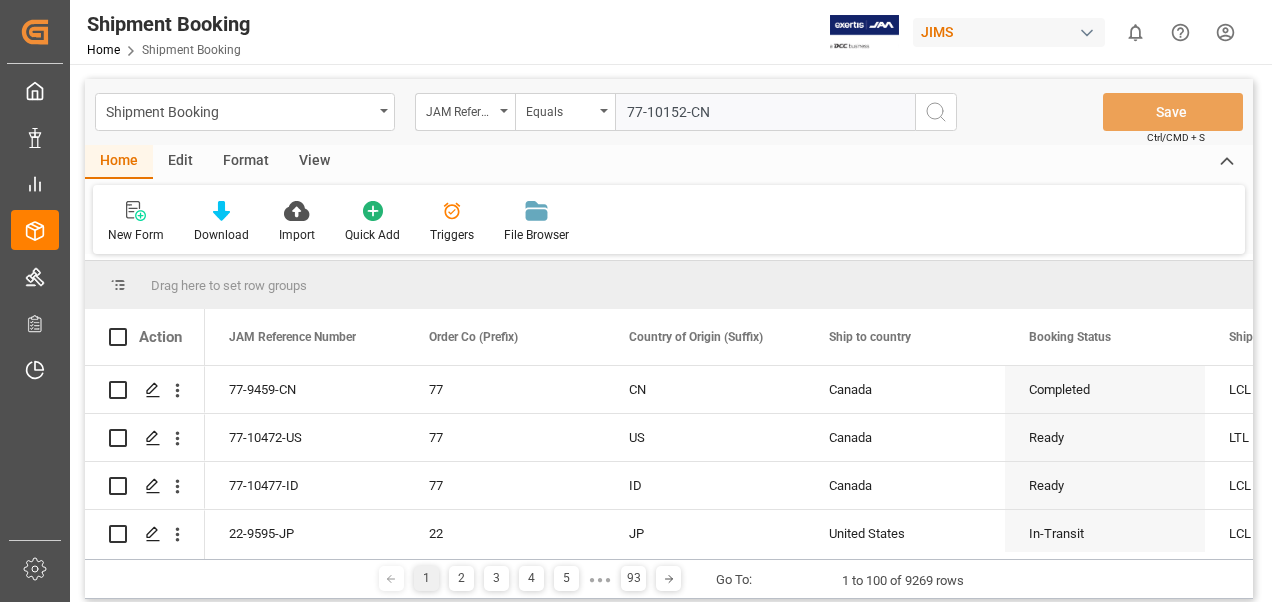type 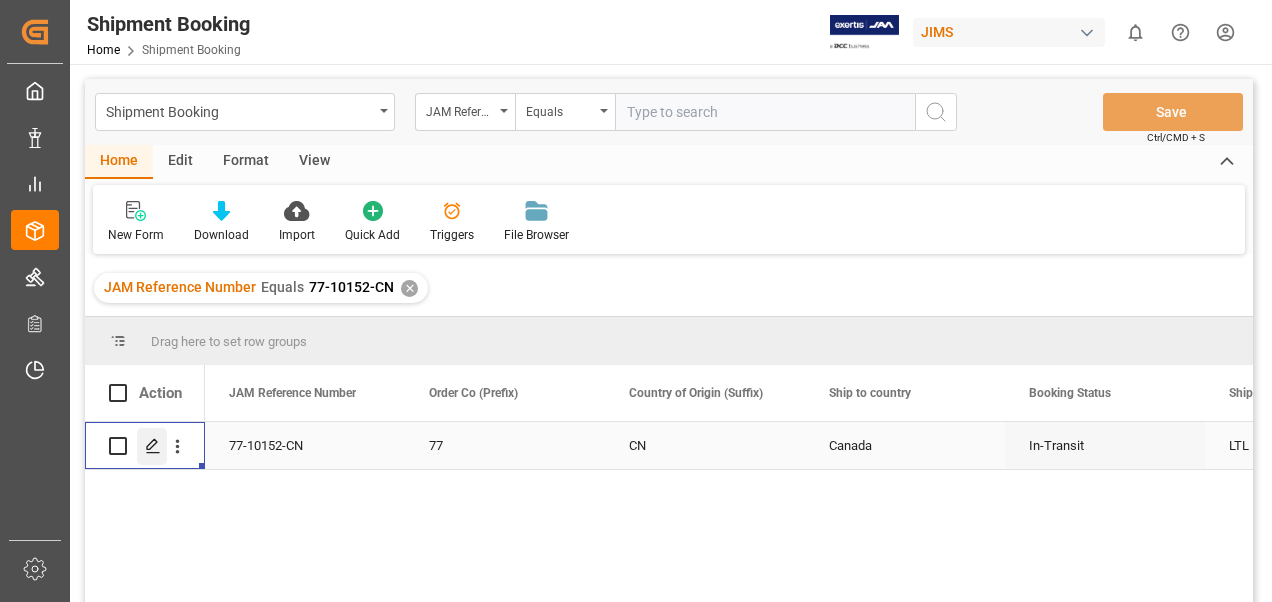 click 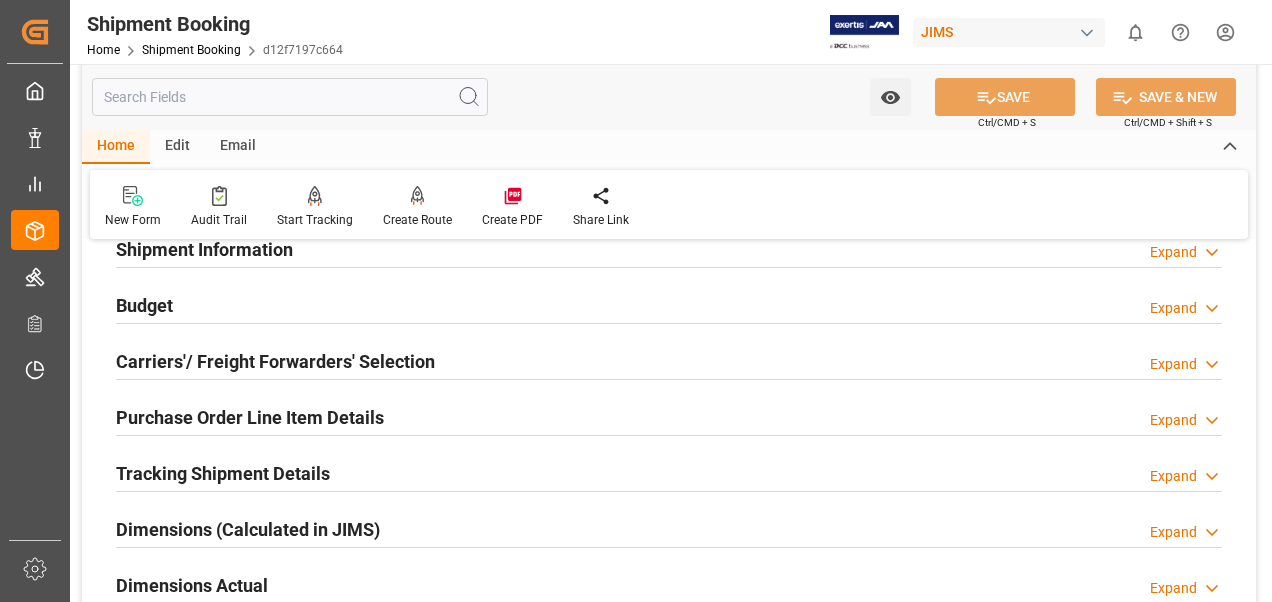 scroll, scrollTop: 400, scrollLeft: 0, axis: vertical 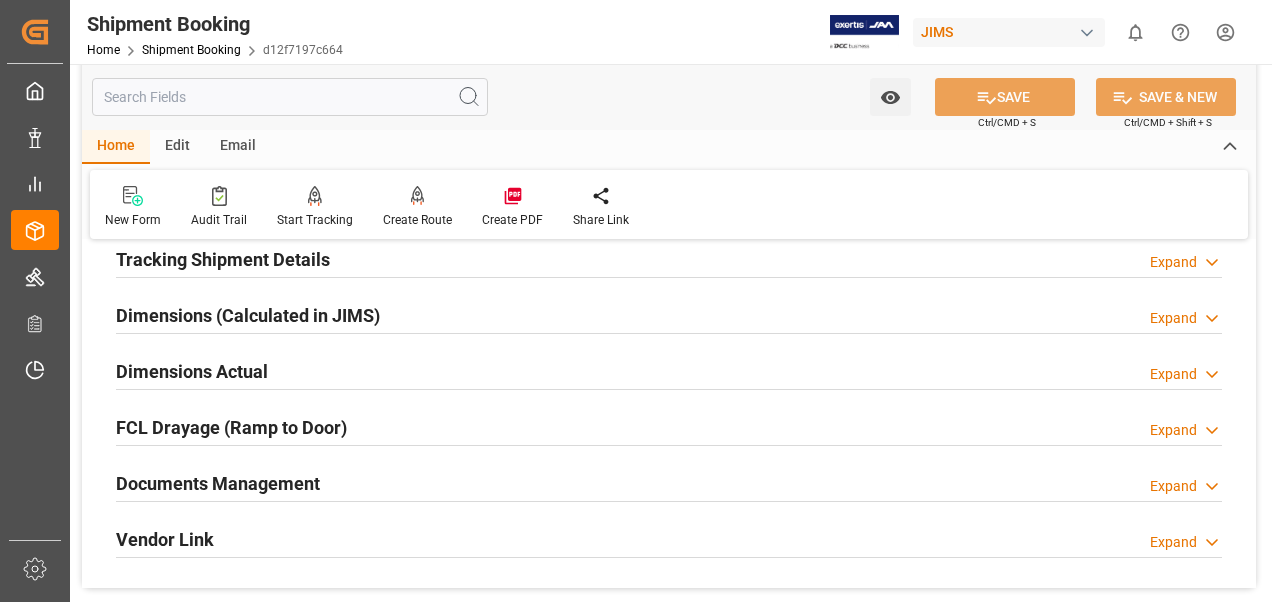 click on "Documents Management" at bounding box center [218, 483] 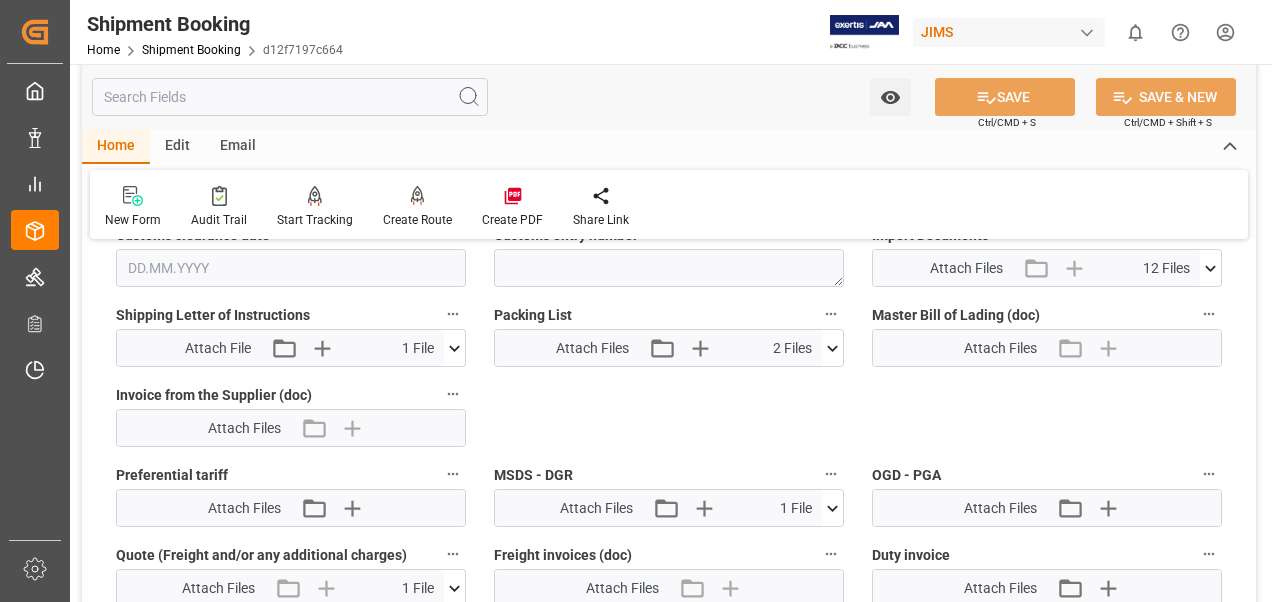 scroll, scrollTop: 900, scrollLeft: 0, axis: vertical 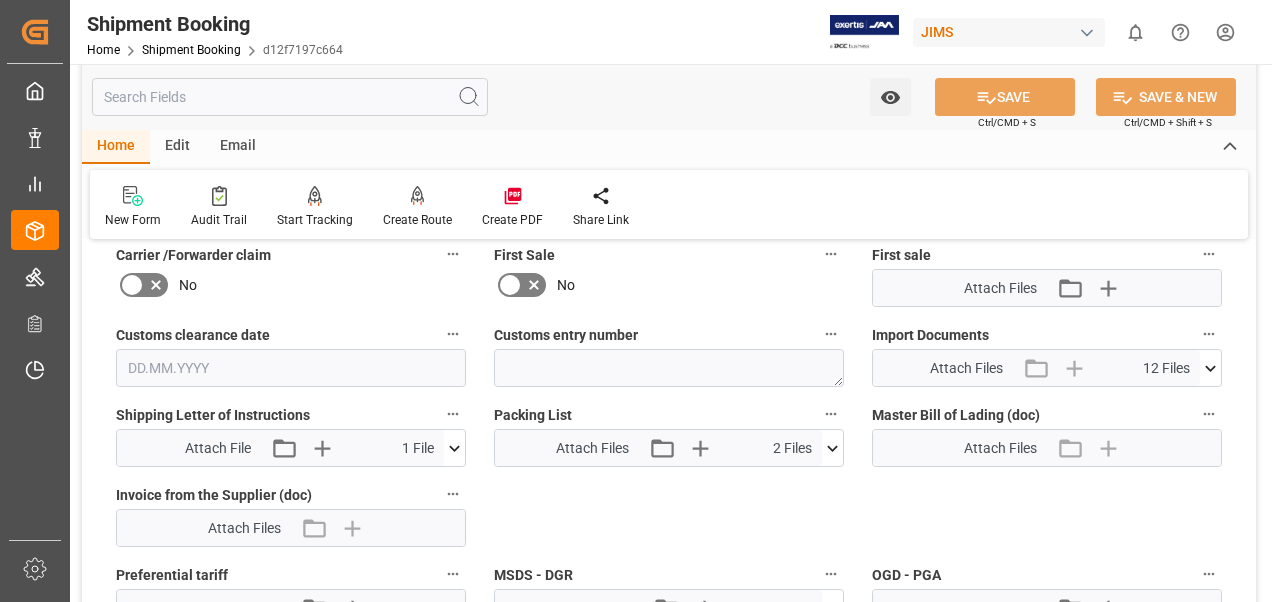 click 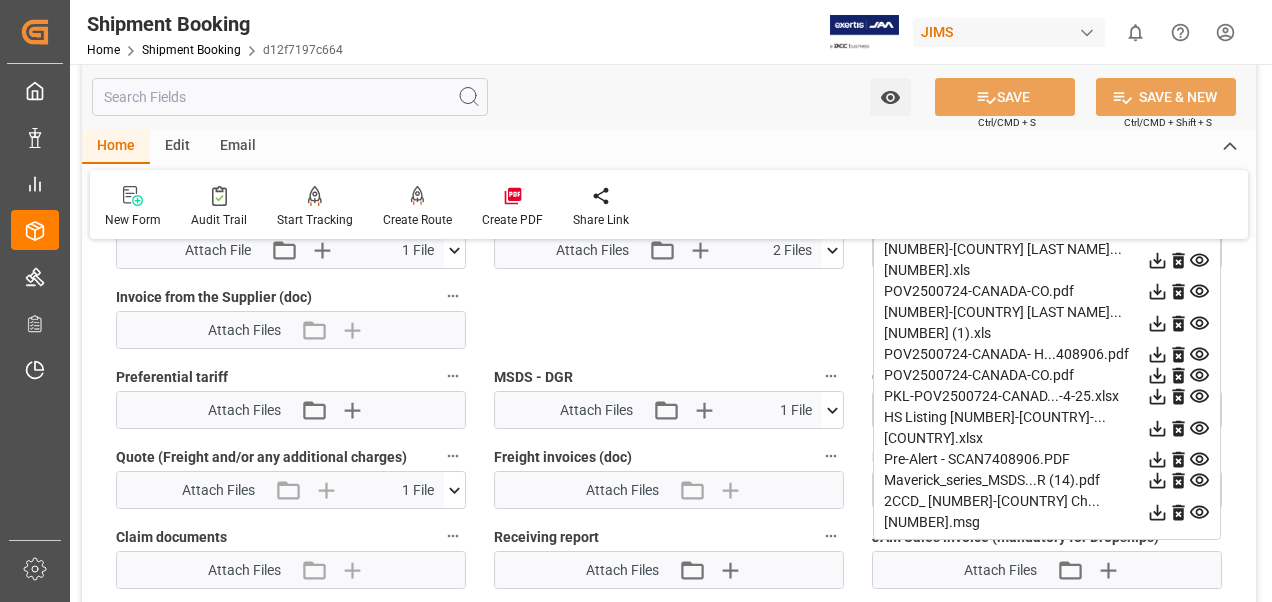 scroll, scrollTop: 1100, scrollLeft: 0, axis: vertical 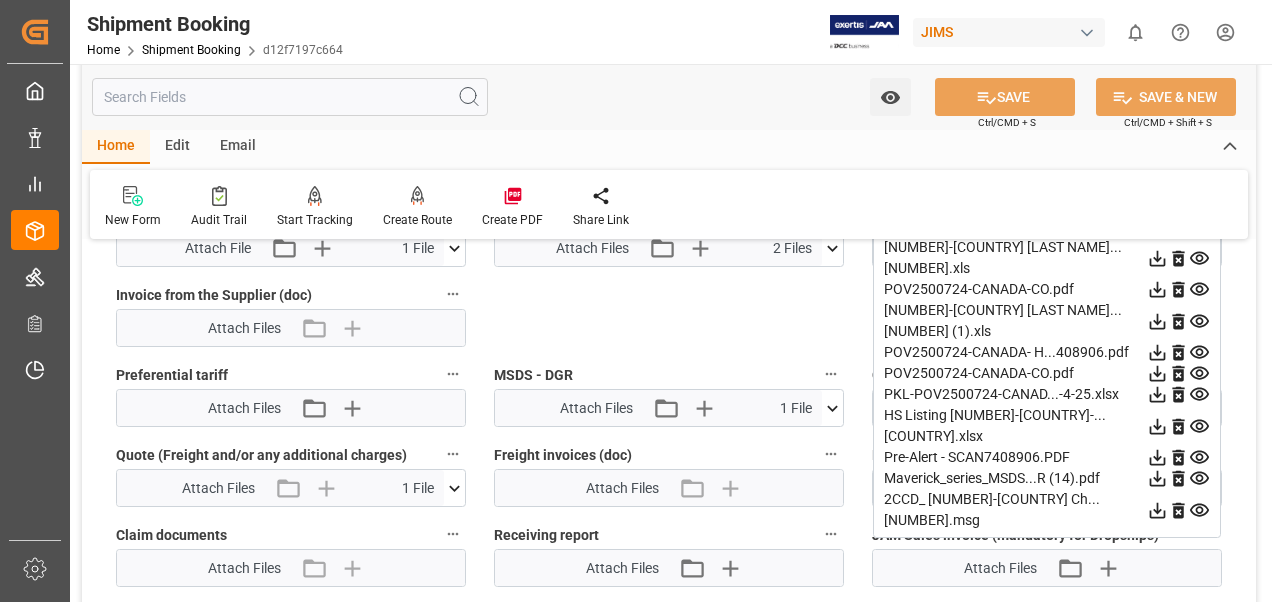 click 